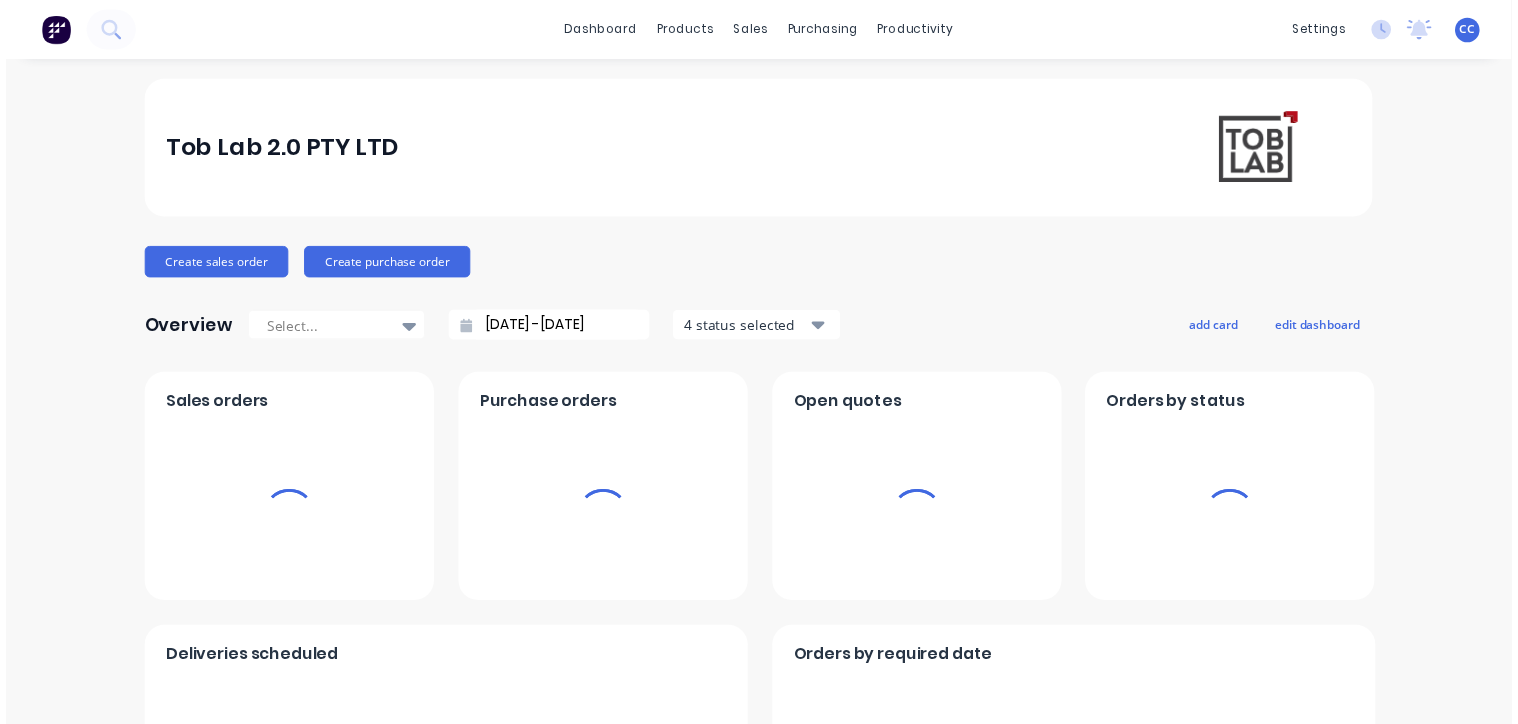 scroll, scrollTop: 0, scrollLeft: 0, axis: both 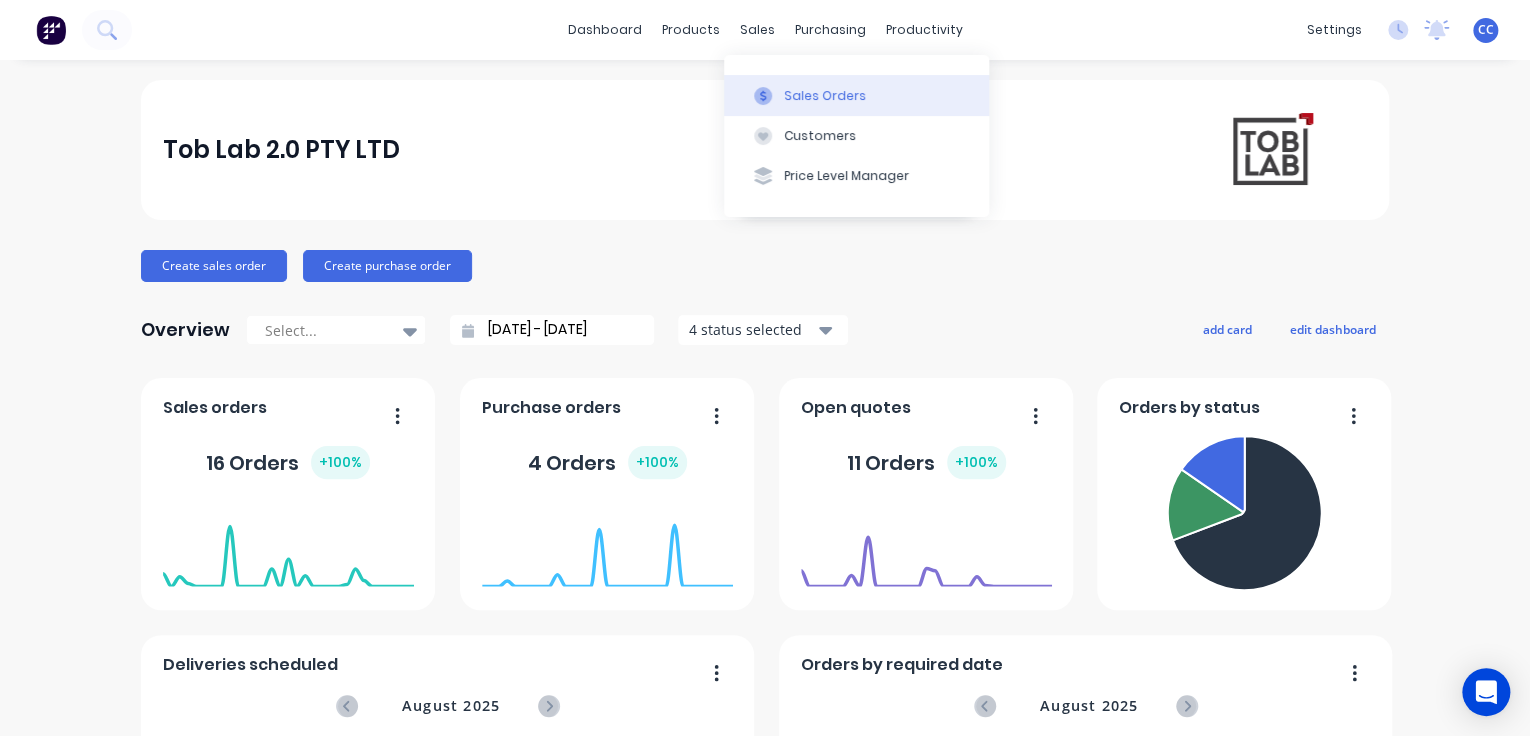click on "Sales Orders" at bounding box center [825, 96] 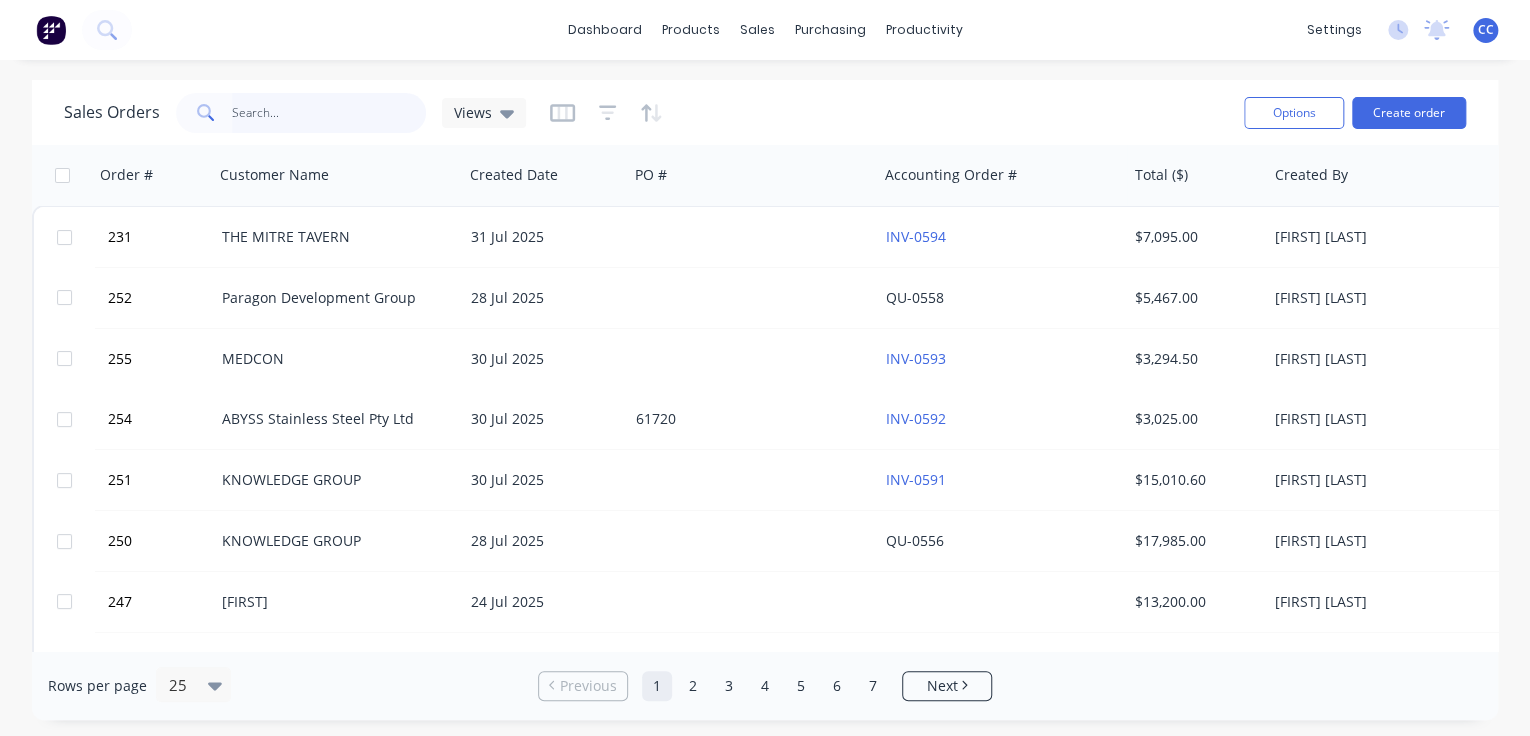 click at bounding box center [329, 113] 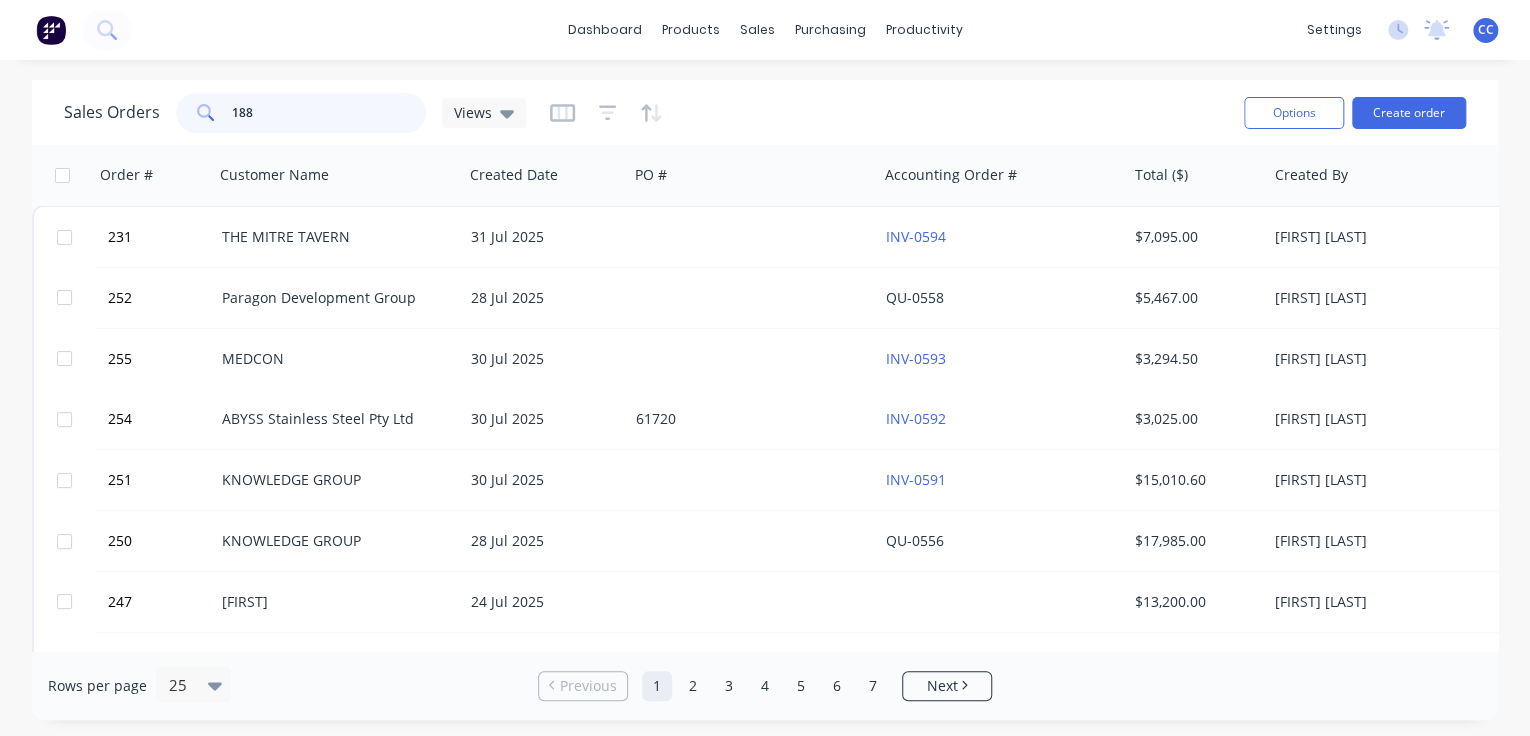 type on "188" 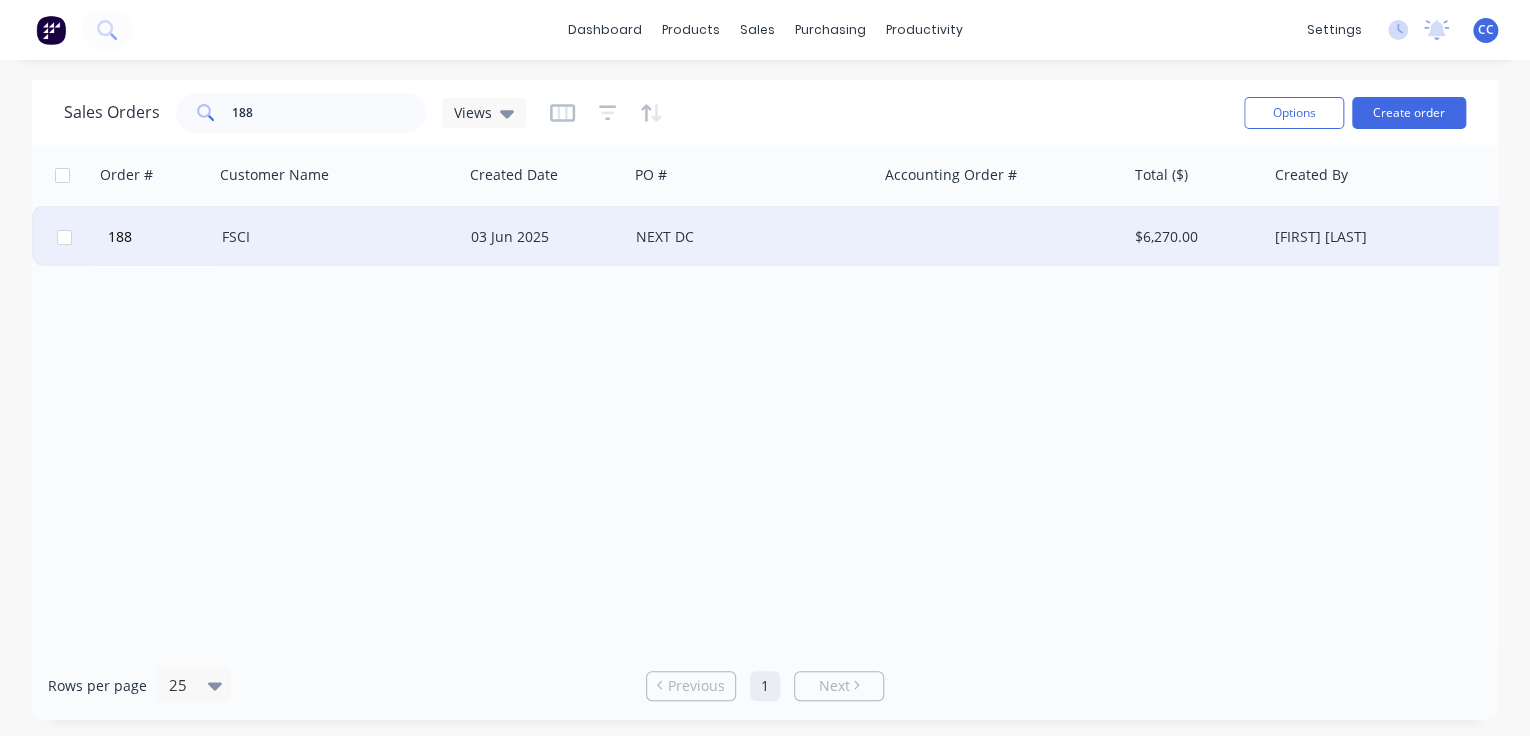 click on "FSCI" at bounding box center (338, 237) 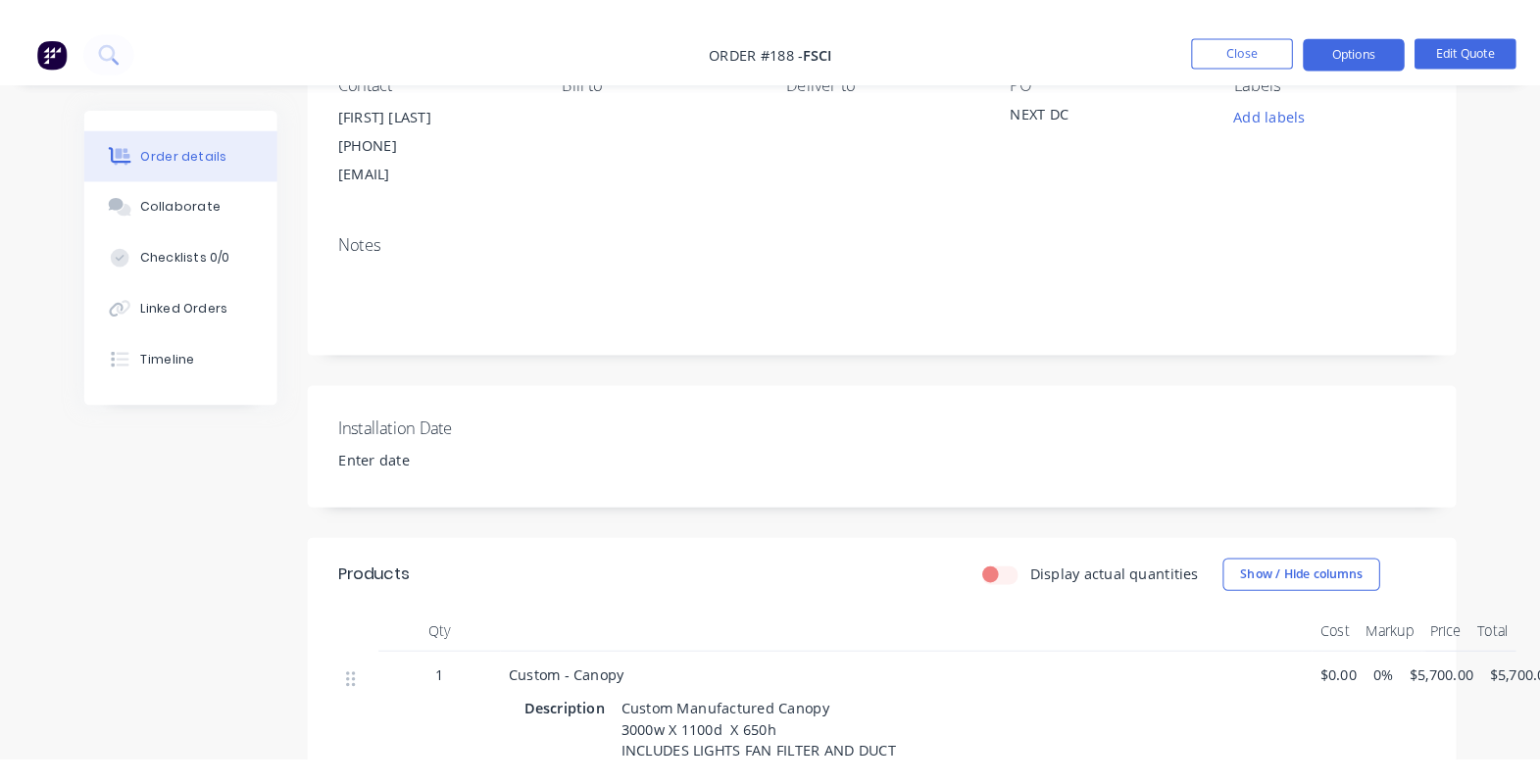 scroll, scrollTop: 0, scrollLeft: 0, axis: both 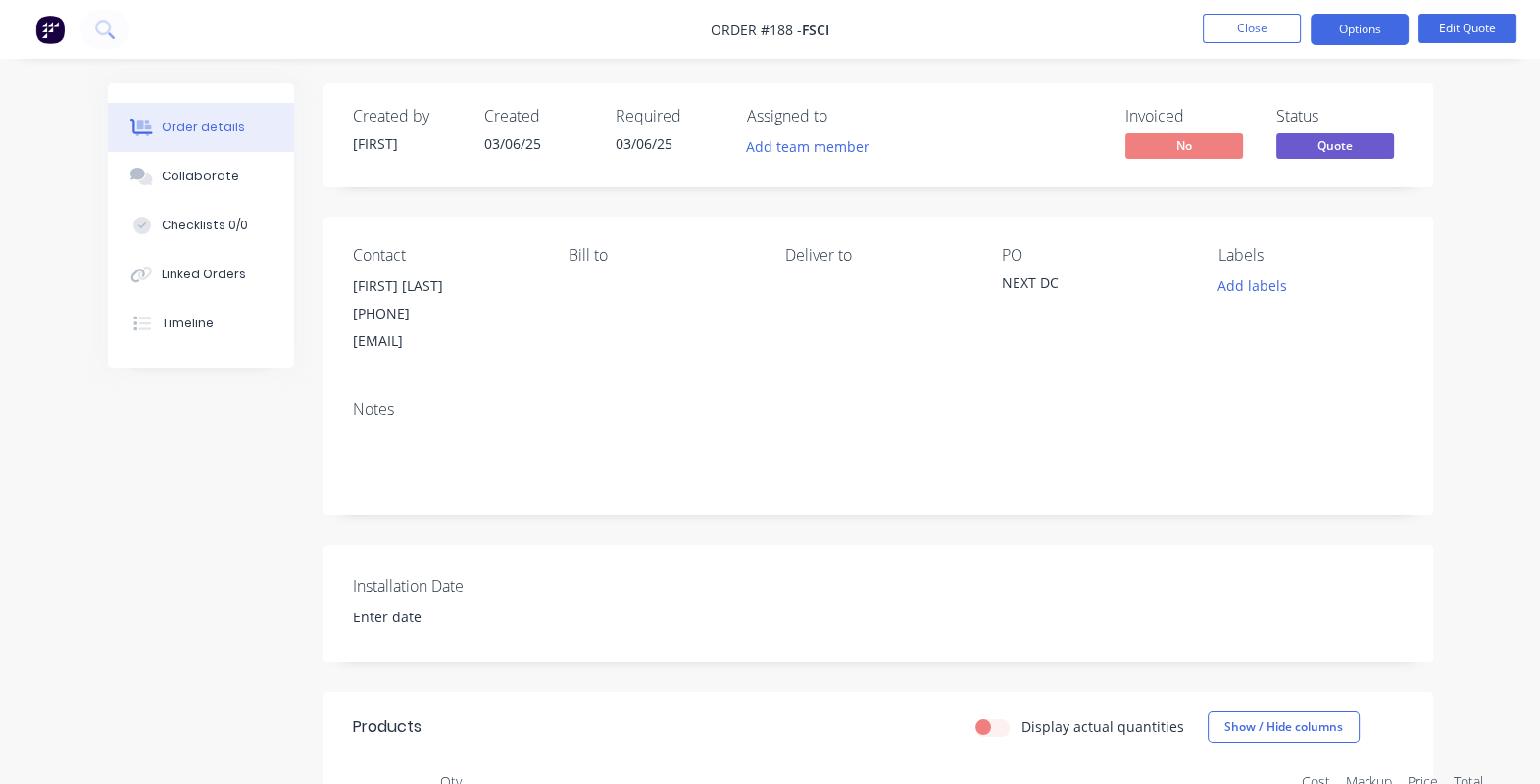 drag, startPoint x: 854, startPoint y: 0, endPoint x: 250, endPoint y: 508, distance: 789.22747 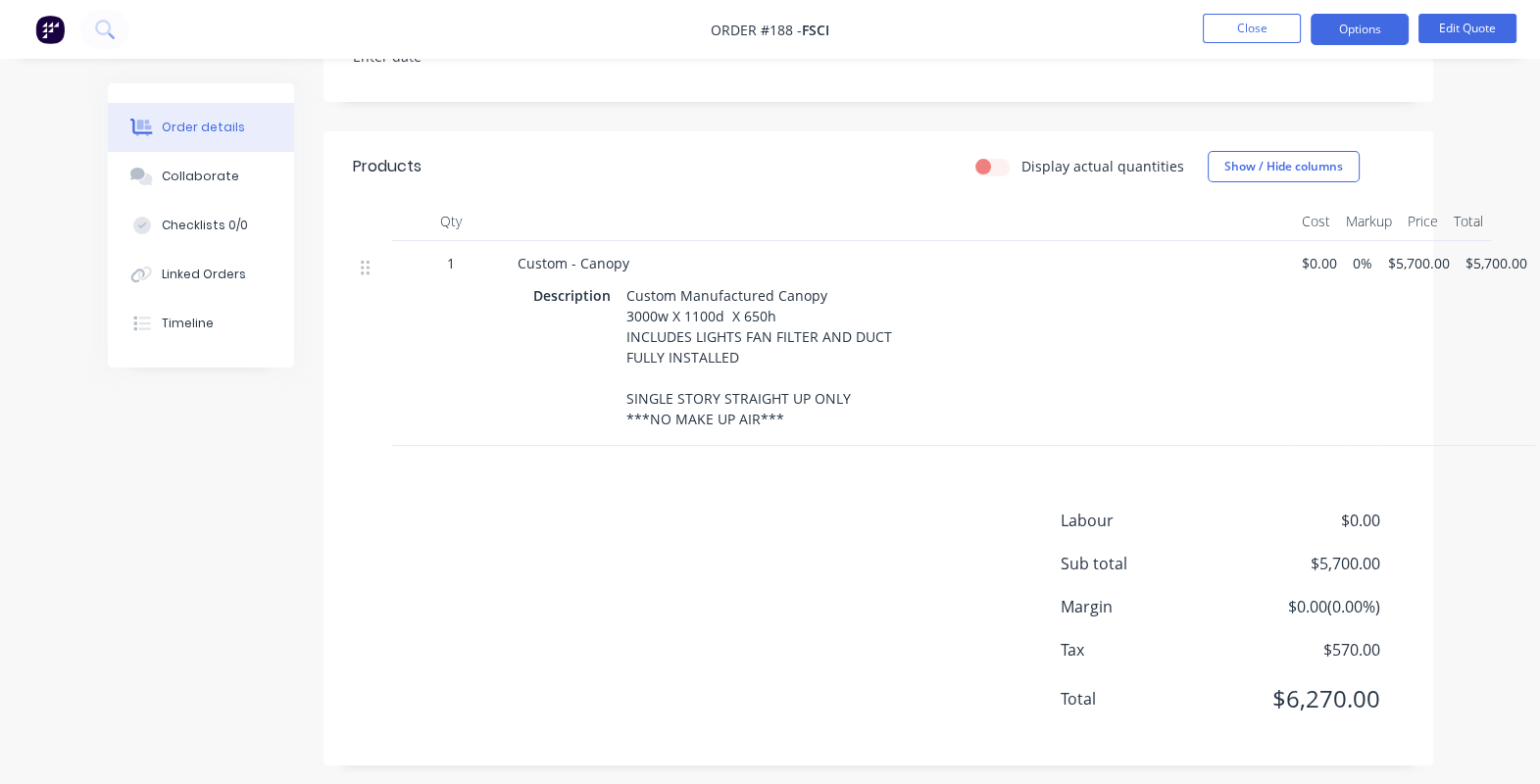 scroll, scrollTop: 591, scrollLeft: 0, axis: vertical 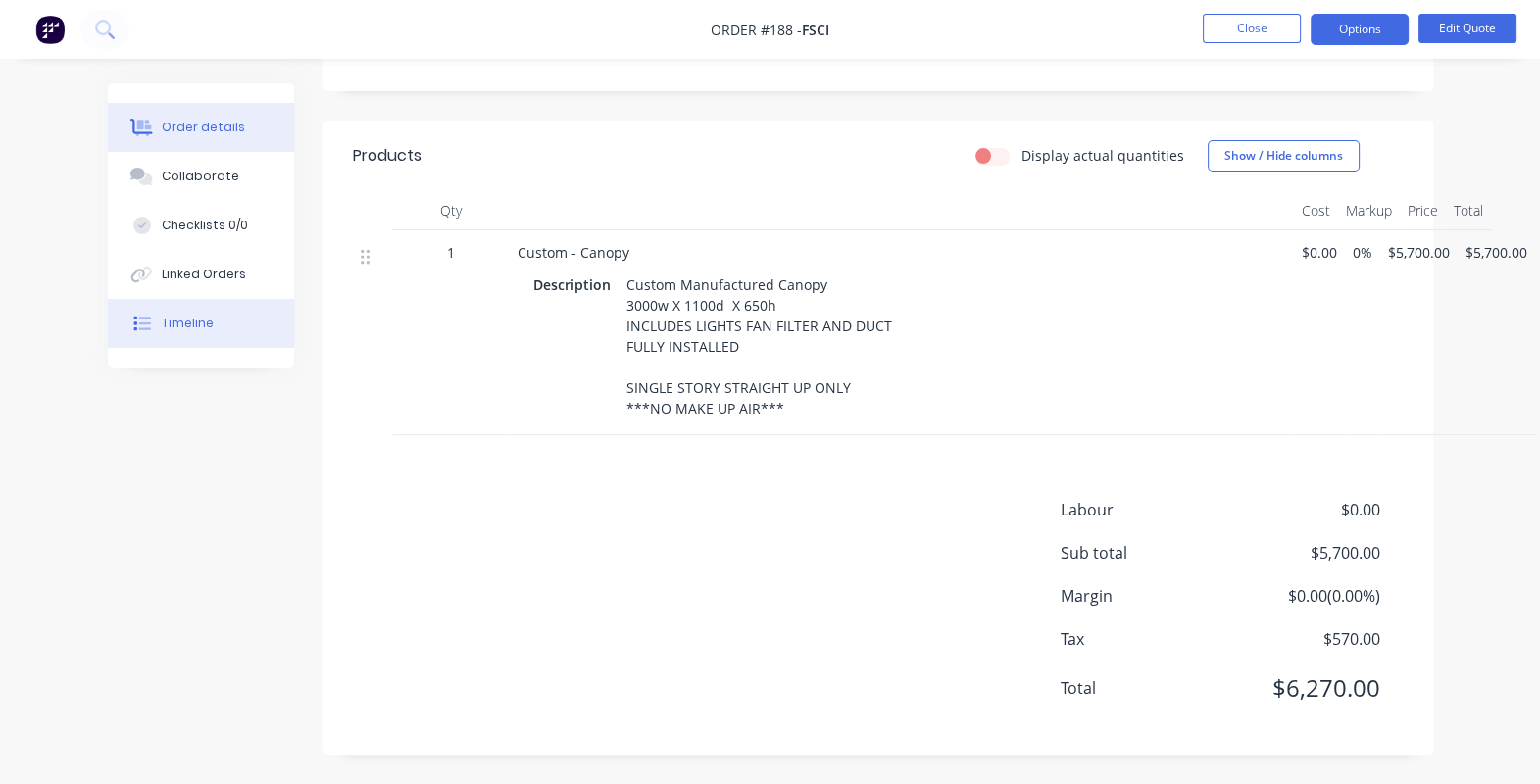 click on "Timeline" at bounding box center [187, 323] 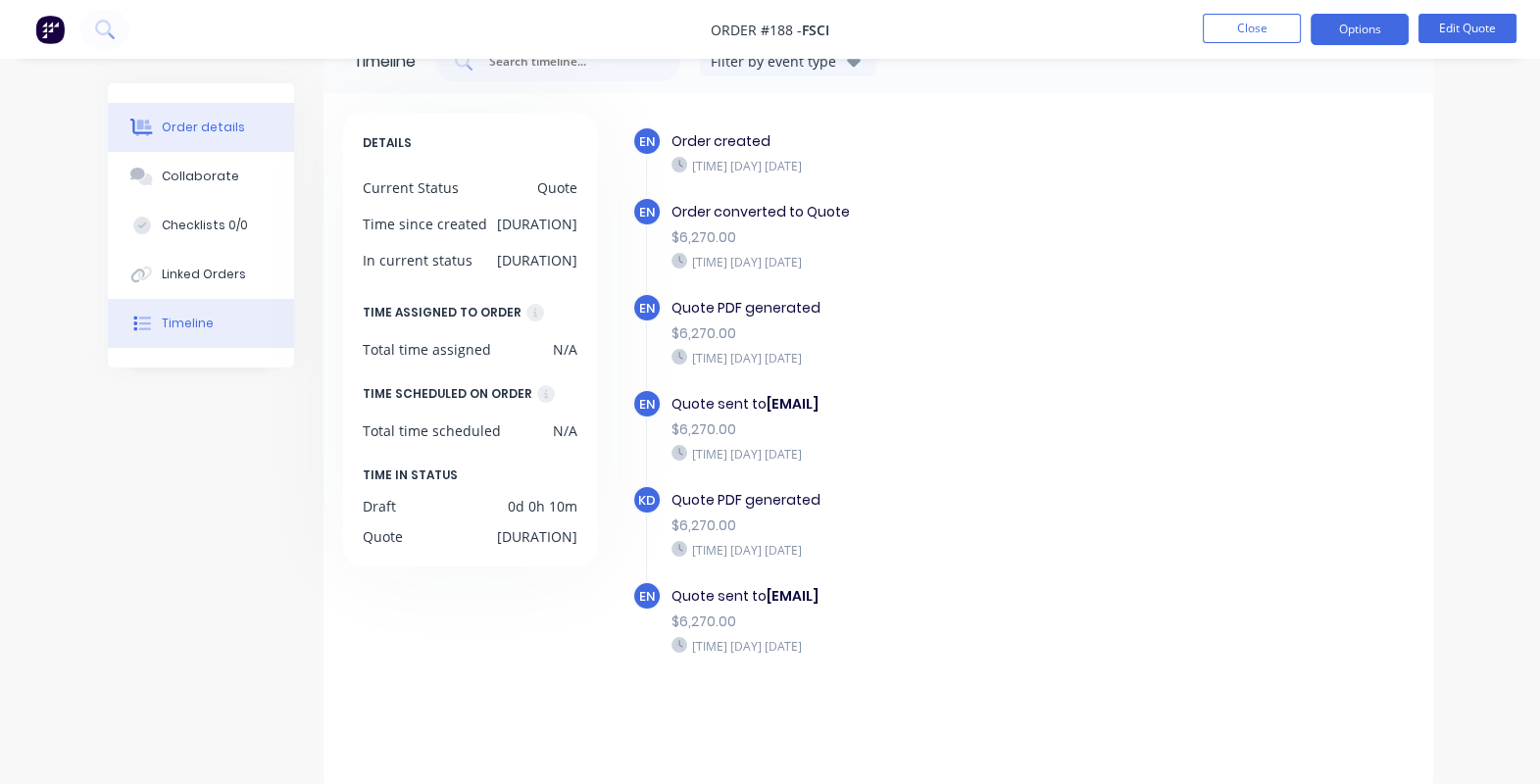 click on "Order details" at bounding box center (203, 127) 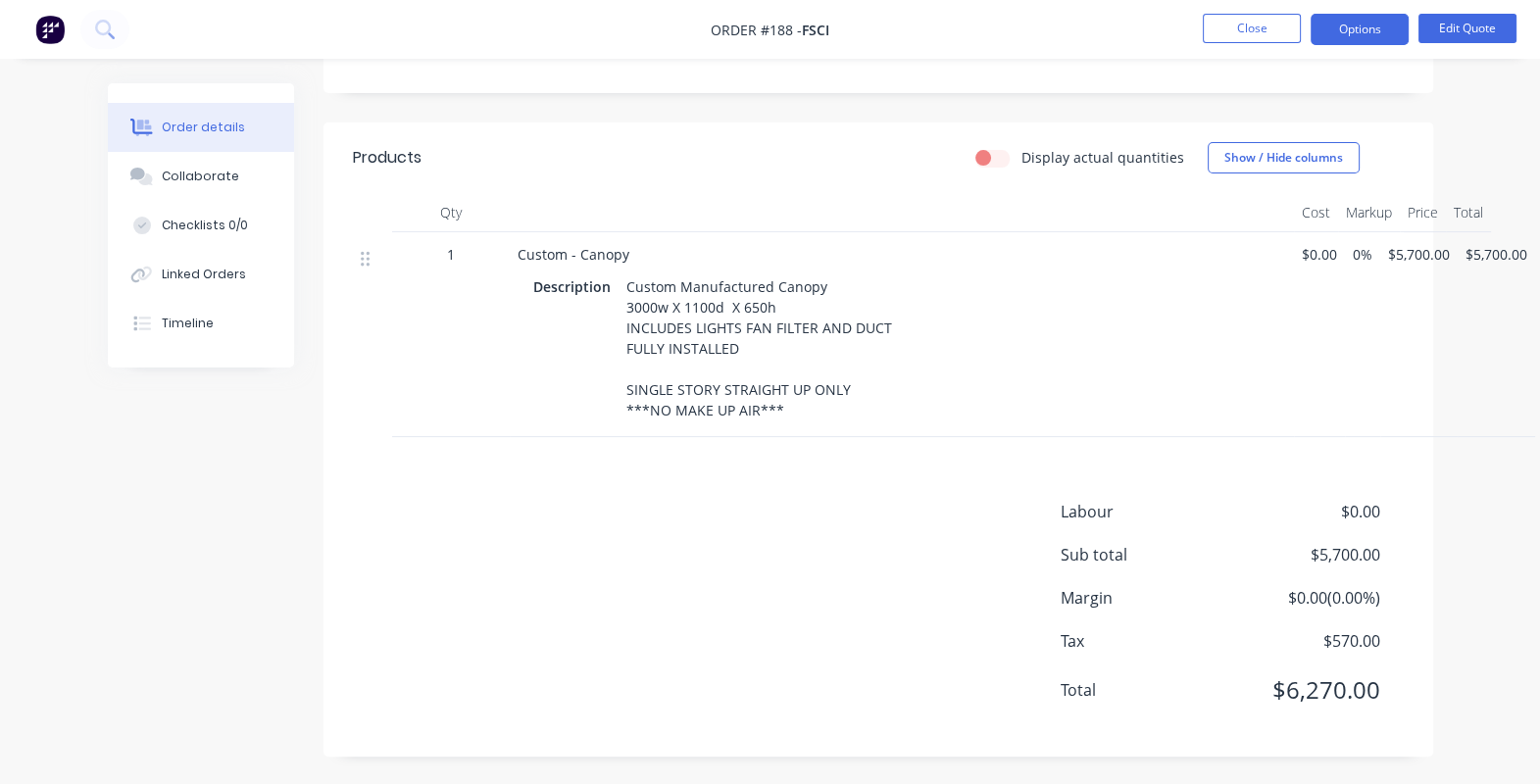 scroll, scrollTop: 591, scrollLeft: 0, axis: vertical 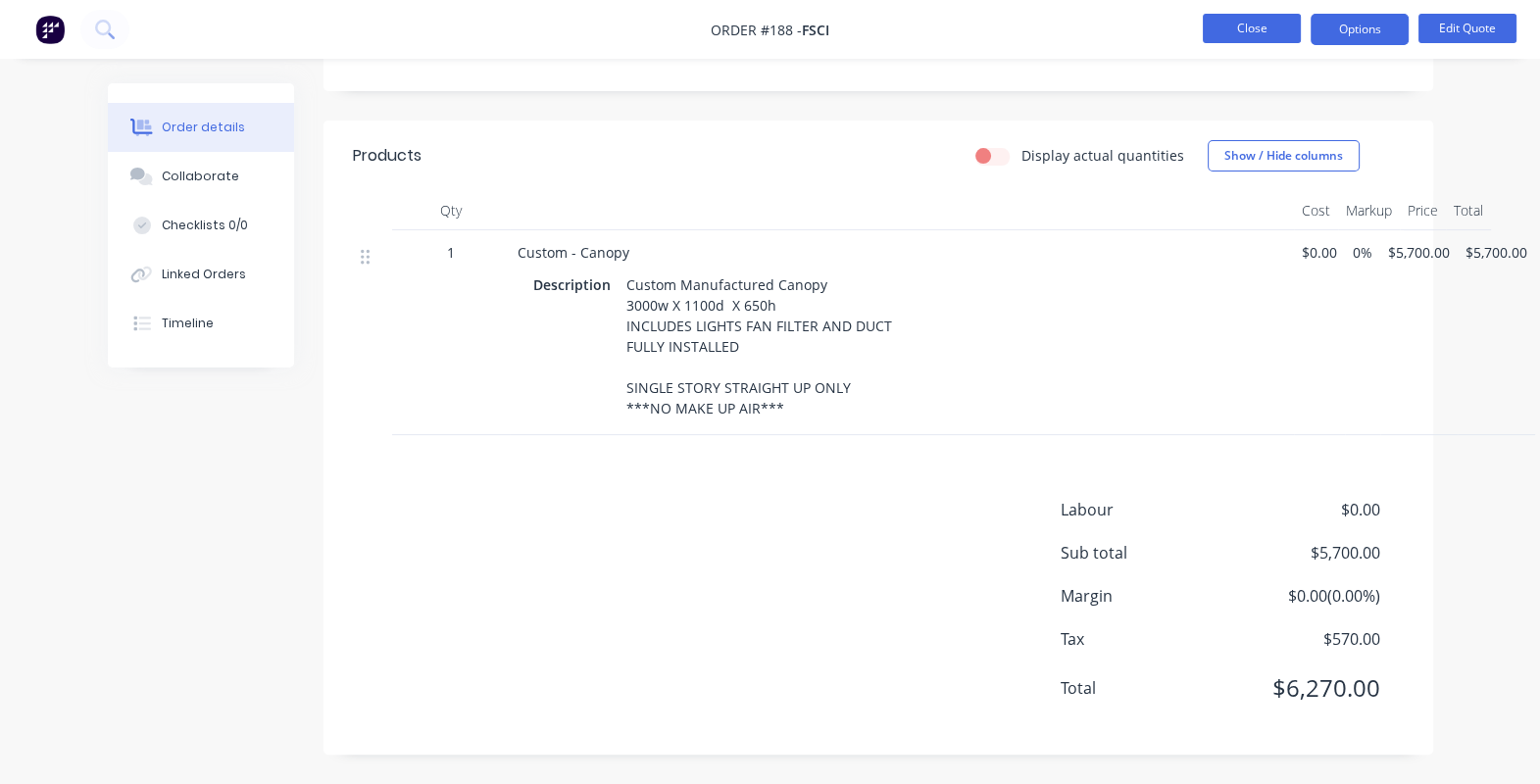 click on "Close" at bounding box center (1252, 28) 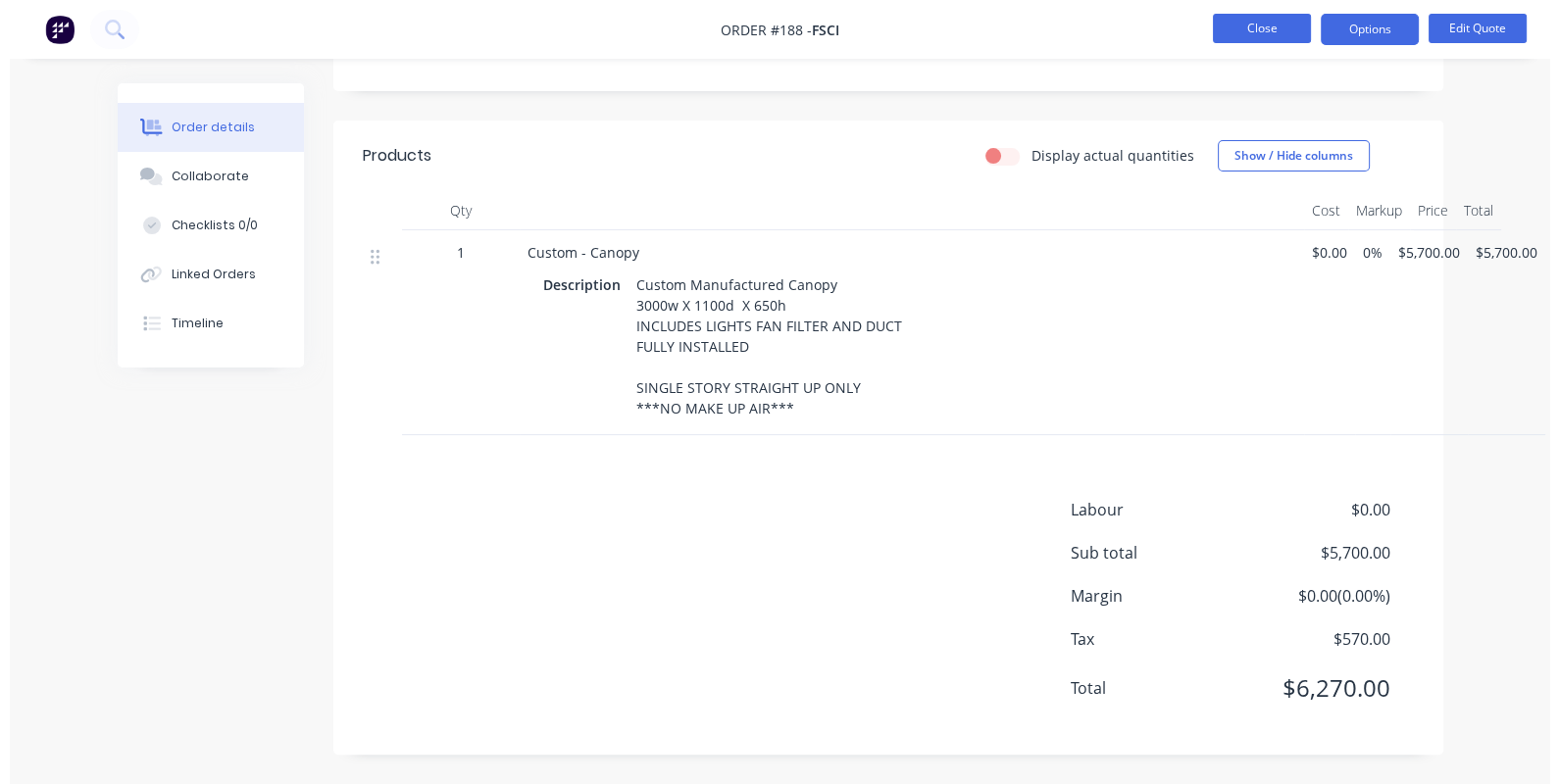 scroll, scrollTop: 0, scrollLeft: 0, axis: both 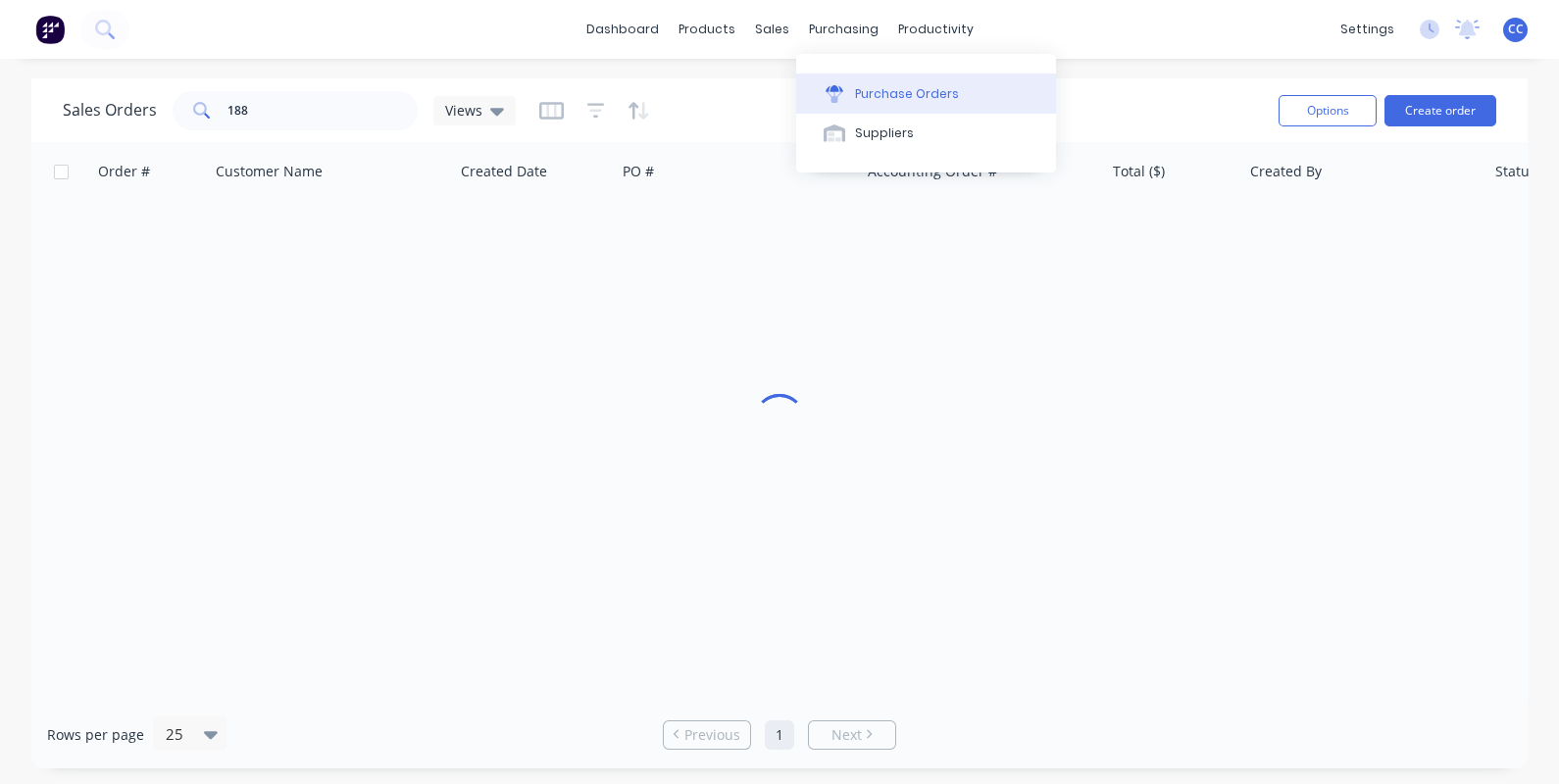 click on "Purchase Orders" at bounding box center [907, 94] 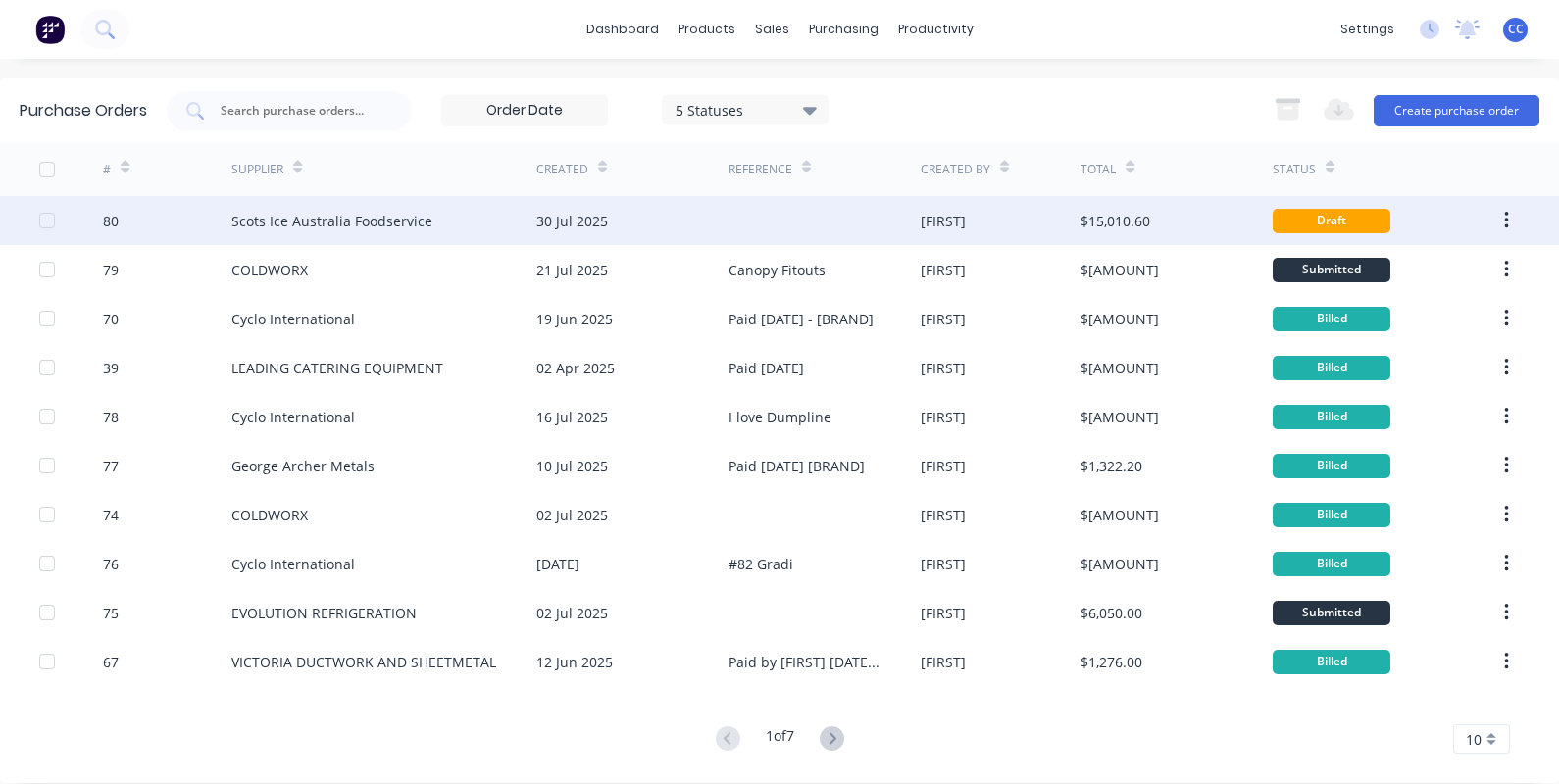 click on "30 Jul 2025" at bounding box center (572, 220) 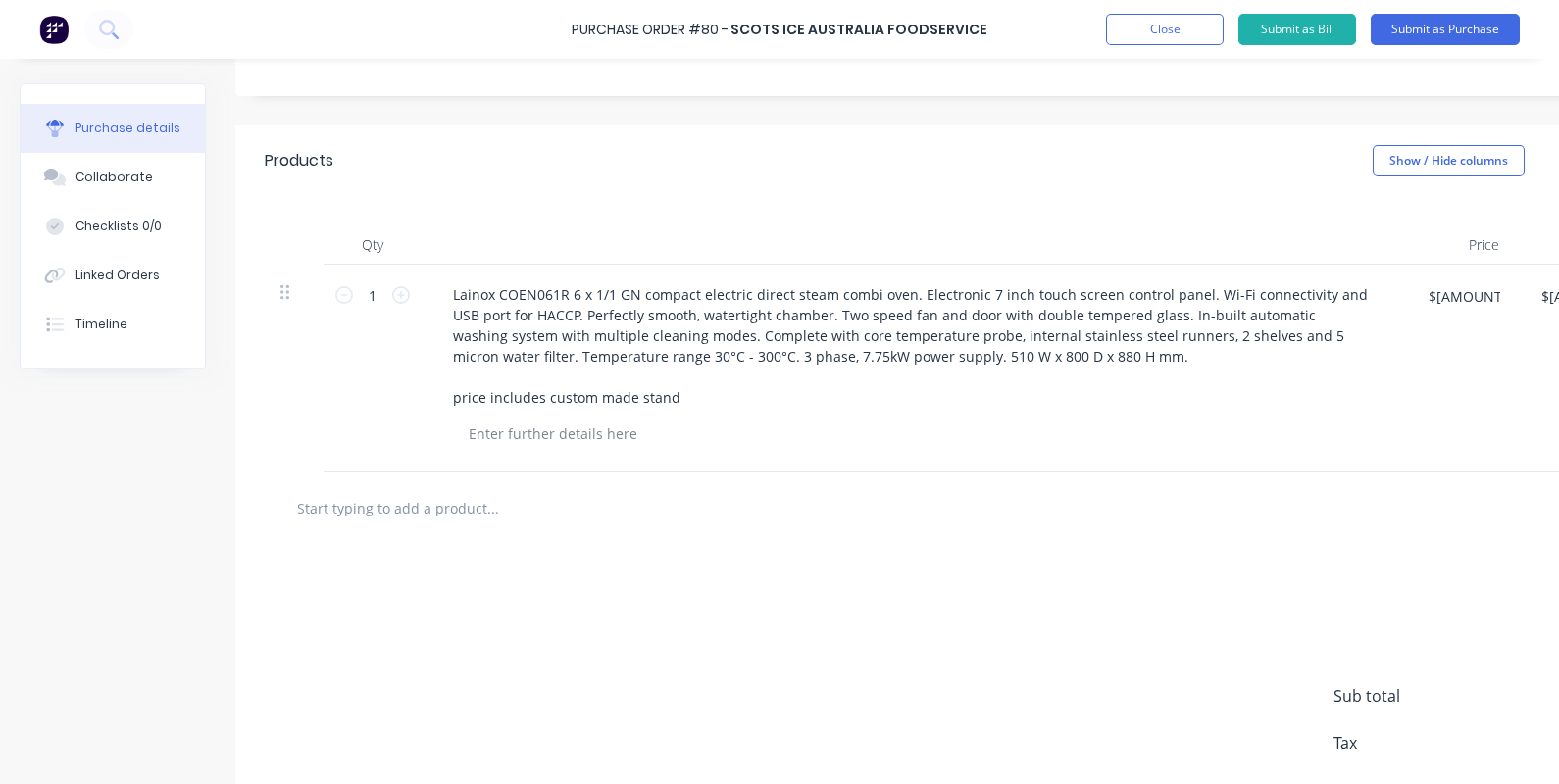scroll, scrollTop: 368, scrollLeft: 0, axis: vertical 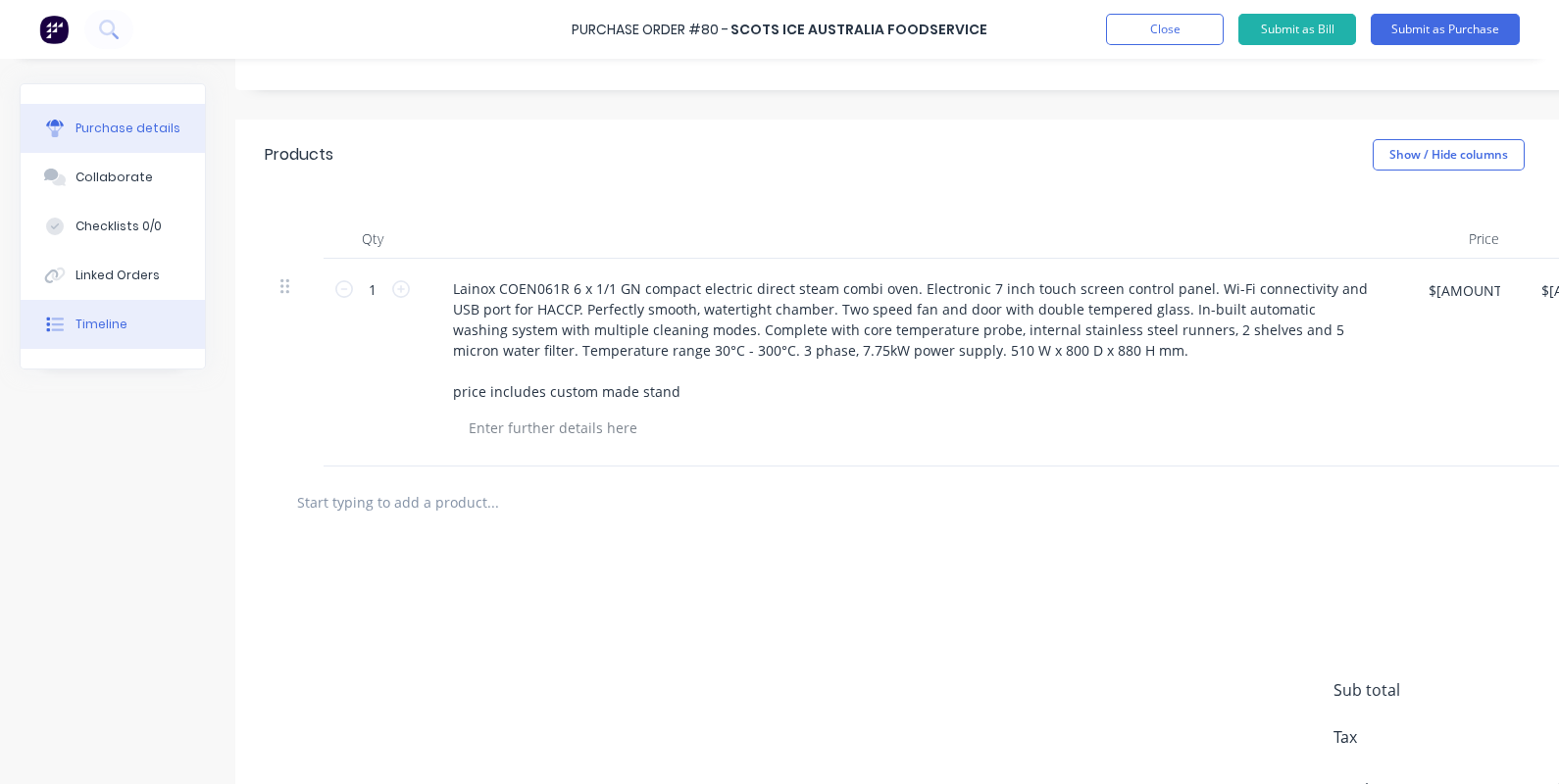 click on "Timeline" at bounding box center (113, 324) 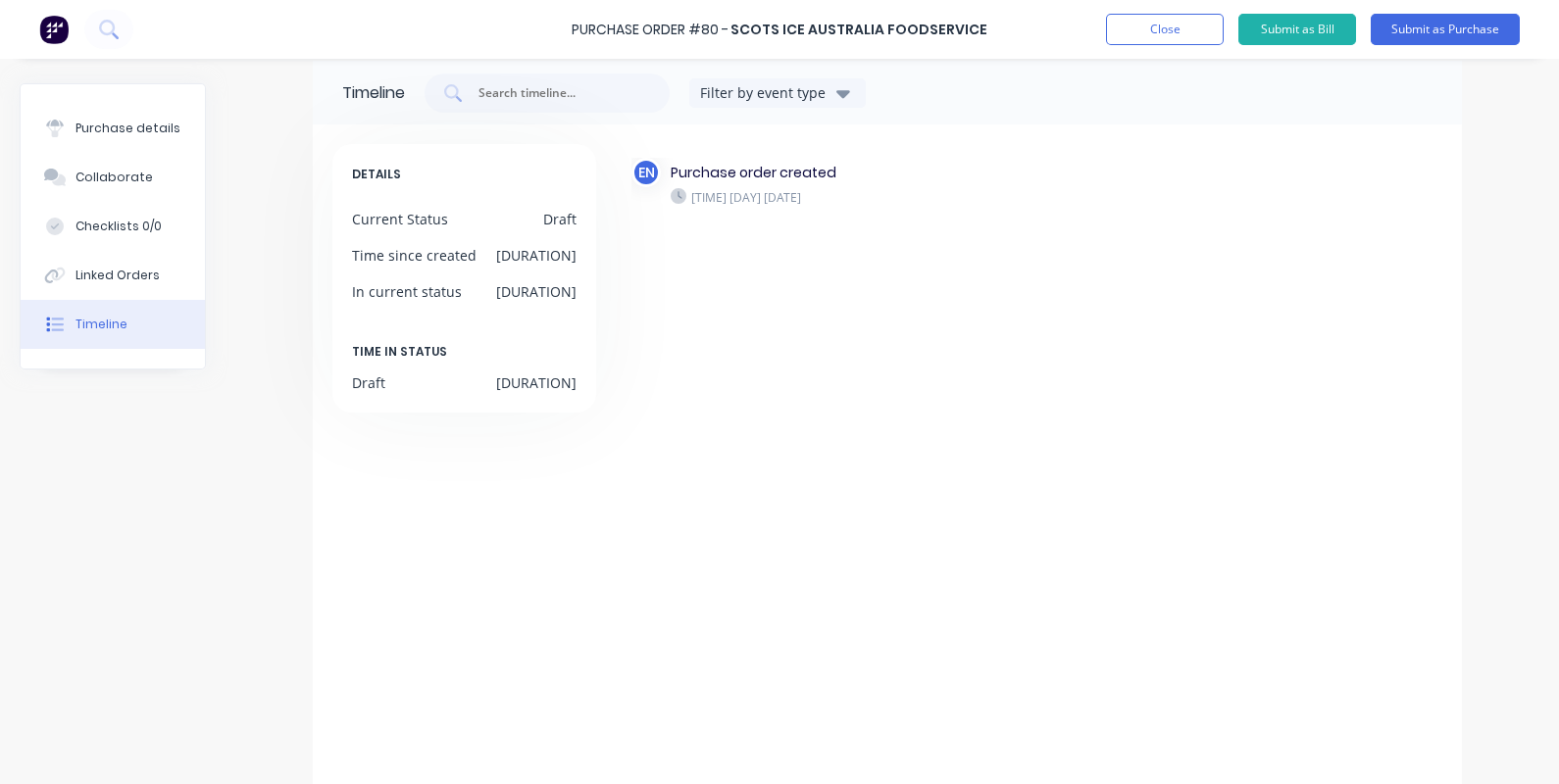 scroll, scrollTop: 0, scrollLeft: 0, axis: both 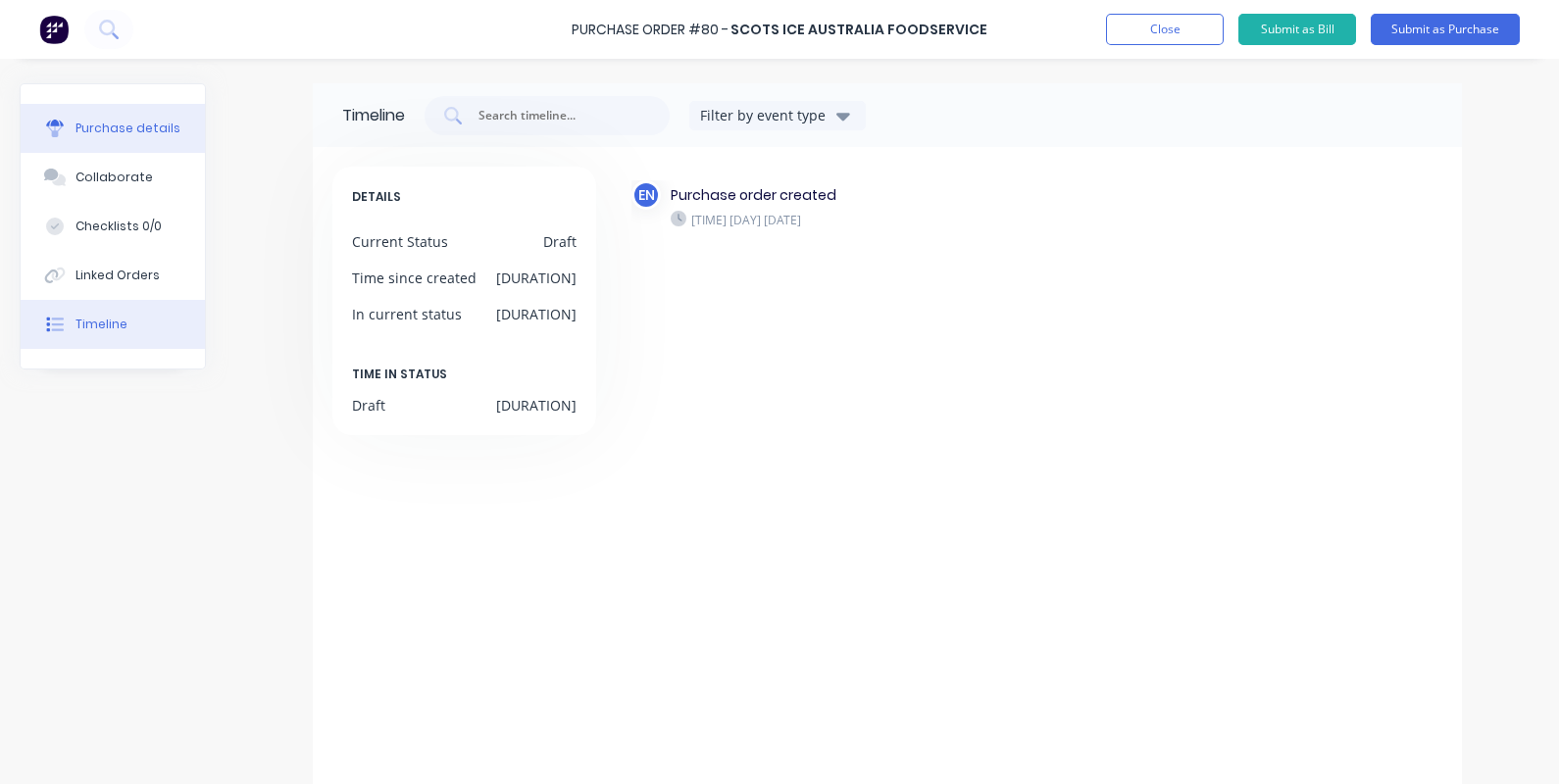 click on "Purchase details" at bounding box center (127, 128) 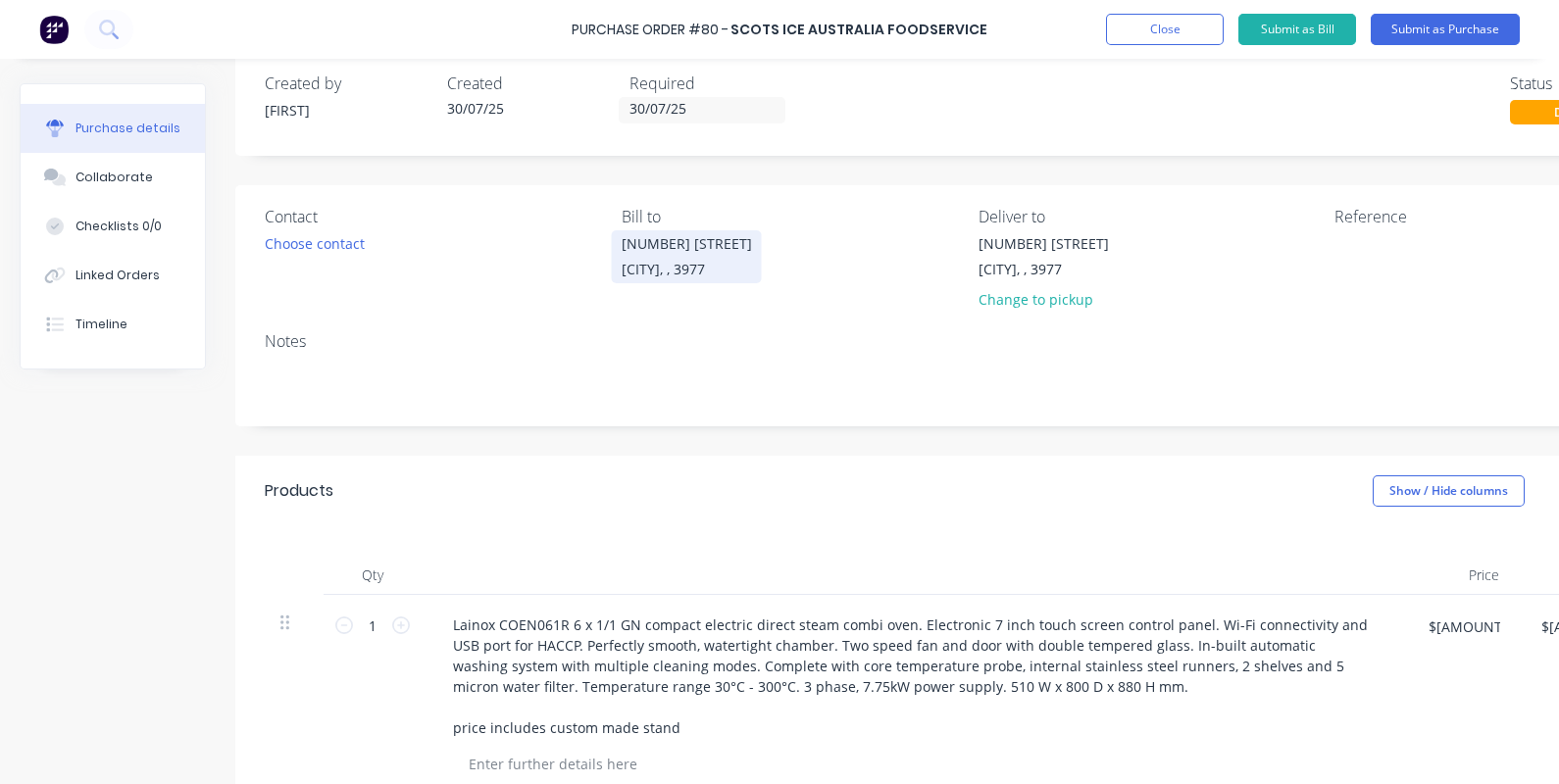 scroll, scrollTop: 0, scrollLeft: 0, axis: both 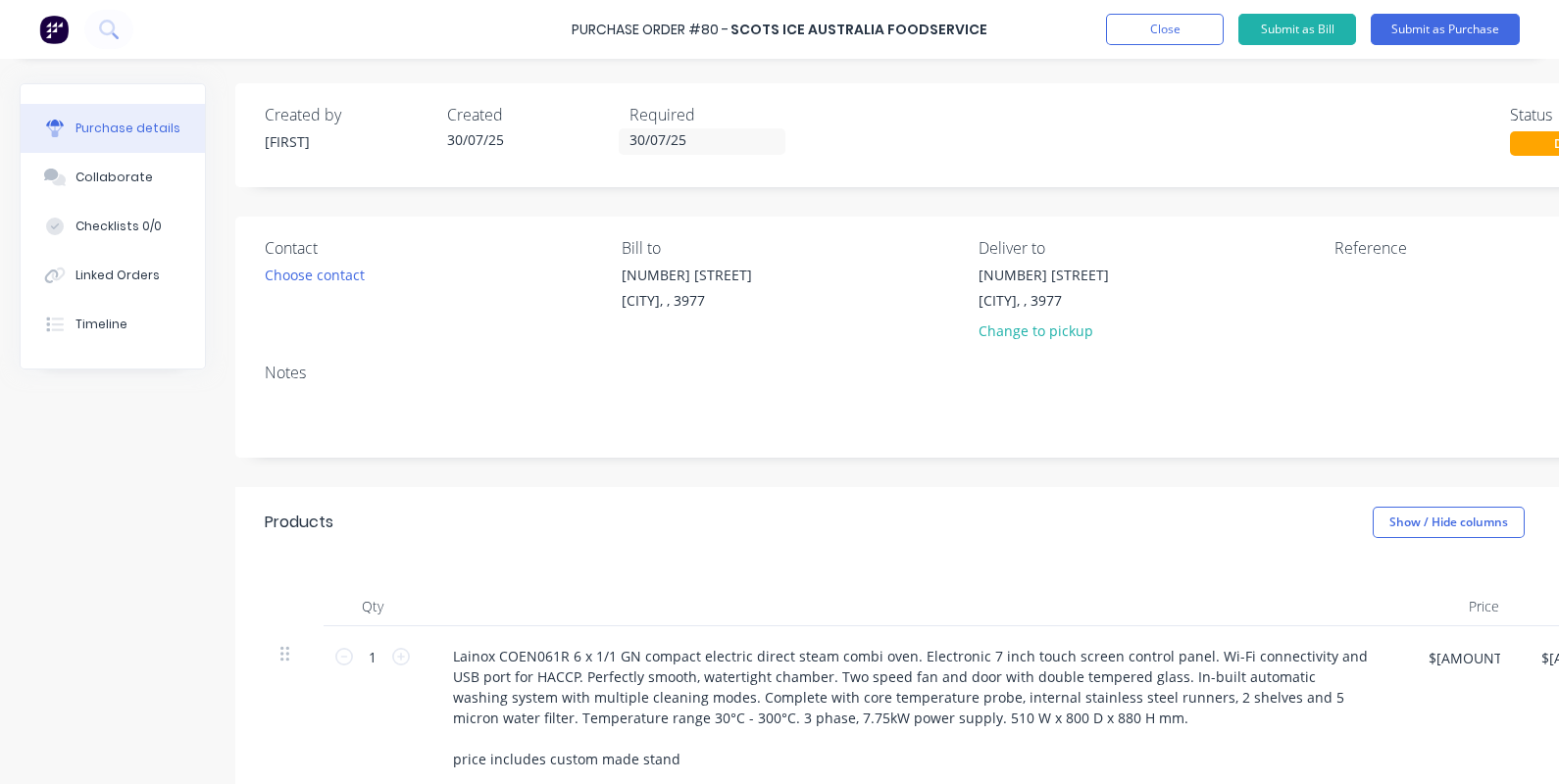 click on "Created by Eddie Created 30/07/25 Required 30/07/25 Status Draft Contact Choose contact Bill to 1/14 Hampden Rd  Cranbourne West,    ,      3977 Deliver to 1/14 Hampden Rd  Cranbourne West,    ,      3977 Change to pickup Reference Notes Products Show / Hide columns Add product     Qty Price Total 1 1 Lainox COEN061R 6 x 1/1 GN compact electric direct steam combi oven. Electronic 7 inch touch screen control panel. Wi-Fi connectivity and USB port for HACCP. Perfectly smooth, watertight chamber. Two speed fan and door with double tempered glass. In-built automatic washing system with multiple cleaning modes. Complete with core temperature probe, internal stainless steel runners, 2 shelves and 5 micron water filter. Temperature range 30°C - 300°C. 3 phase, 7.75kW power supply. 510 W x 800 D x 880 H mm.
price includes custom made stand $13,646.00 $13,646.00 $13,646.00 $13,646.00   add delivery fee   add discount   Sub total $13,646.00 Tax $1,364.60 Total $15,010.60" at bounding box center [863, 656] 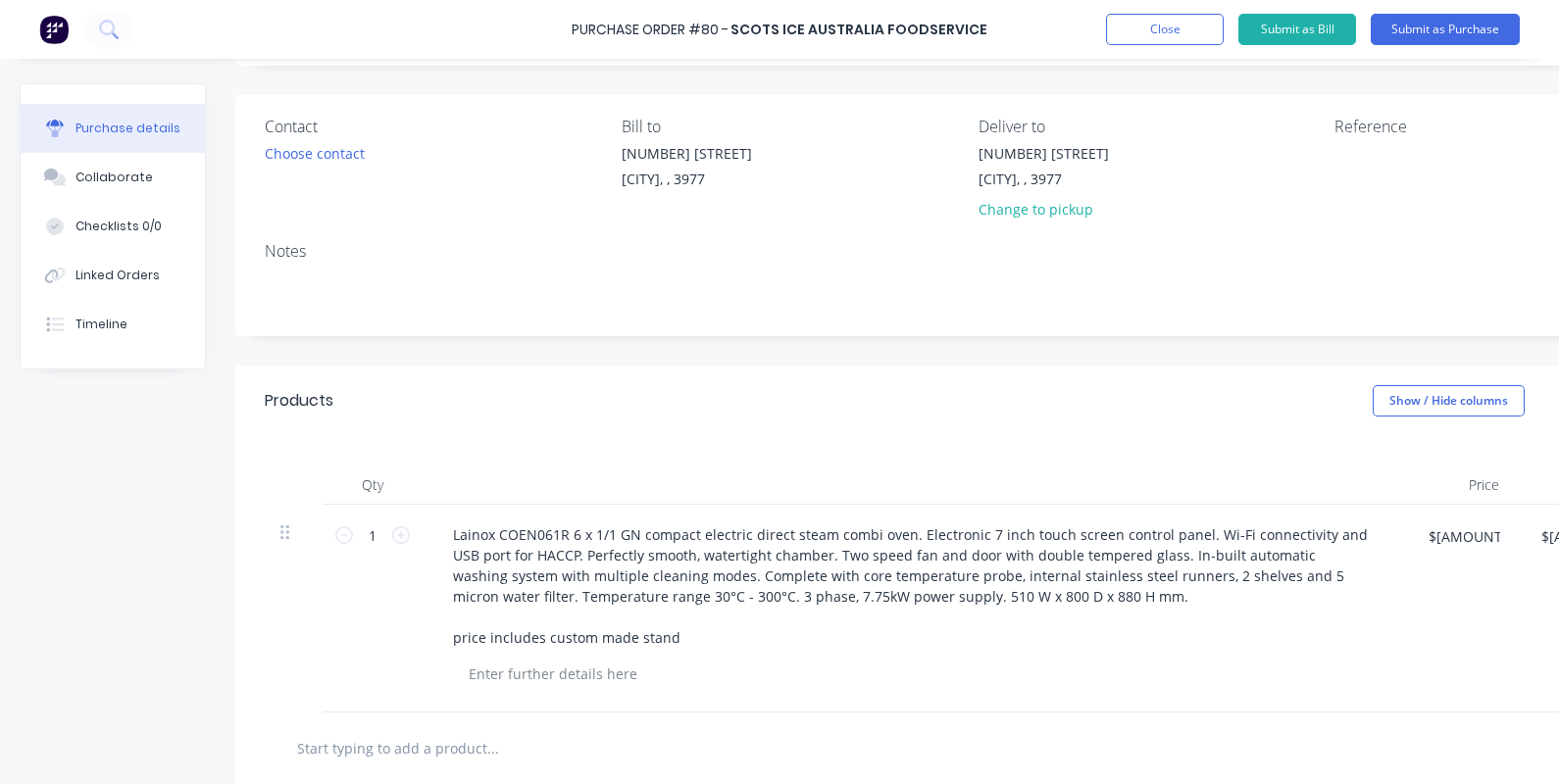 scroll, scrollTop: 244, scrollLeft: 0, axis: vertical 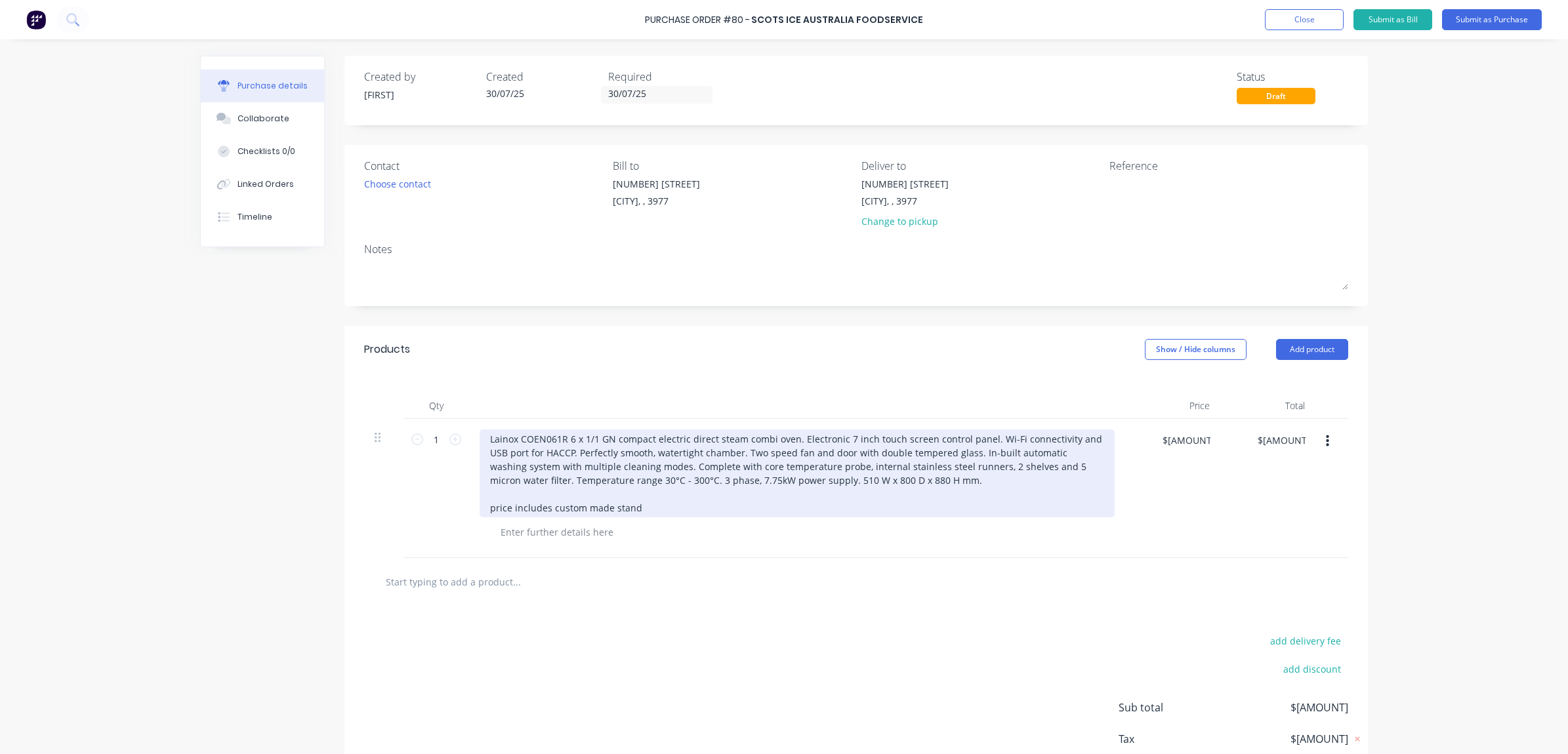 click on "Lainox COEN061R 6 x 1/1 GN compact electric direct steam combi oven. Electronic 7 inch touch screen control panel. Wi-Fi connectivity and USB port for HACCP. Perfectly smooth, watertight chamber. Two speed fan and door with double tempered glass. In-built automatic washing system with multiple cleaning modes. Complete with core temperature probe, internal stainless steel runners, 2 shelves and 5 micron water filter. Temperature range 30°C - 300°C. 3 phase, 7.75kW power supply. 510 W x 800 D x 880 H mm.
price includes custom made stand" at bounding box center (797, 473) 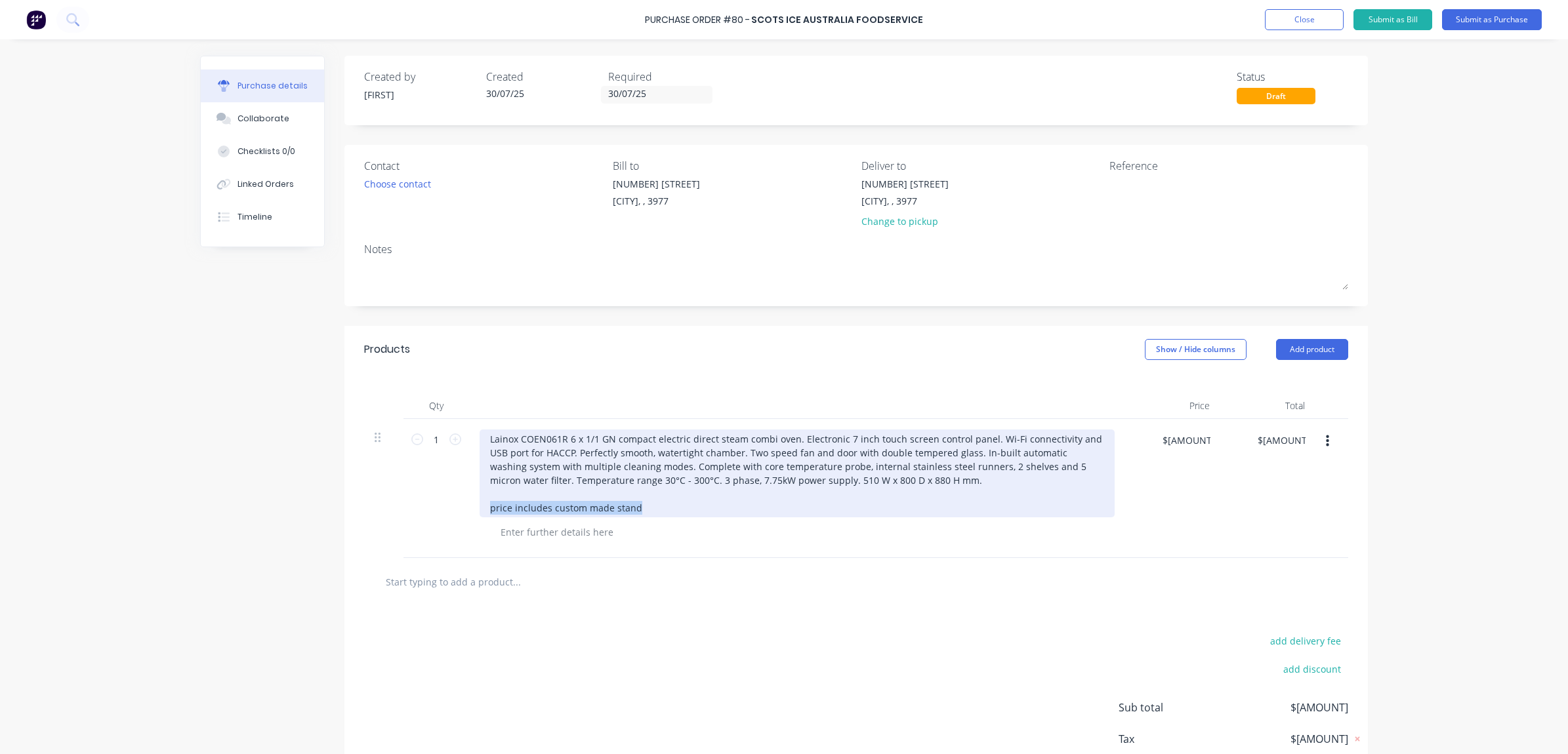 drag, startPoint x: 484, startPoint y: 507, endPoint x: 646, endPoint y: 512, distance: 162.077 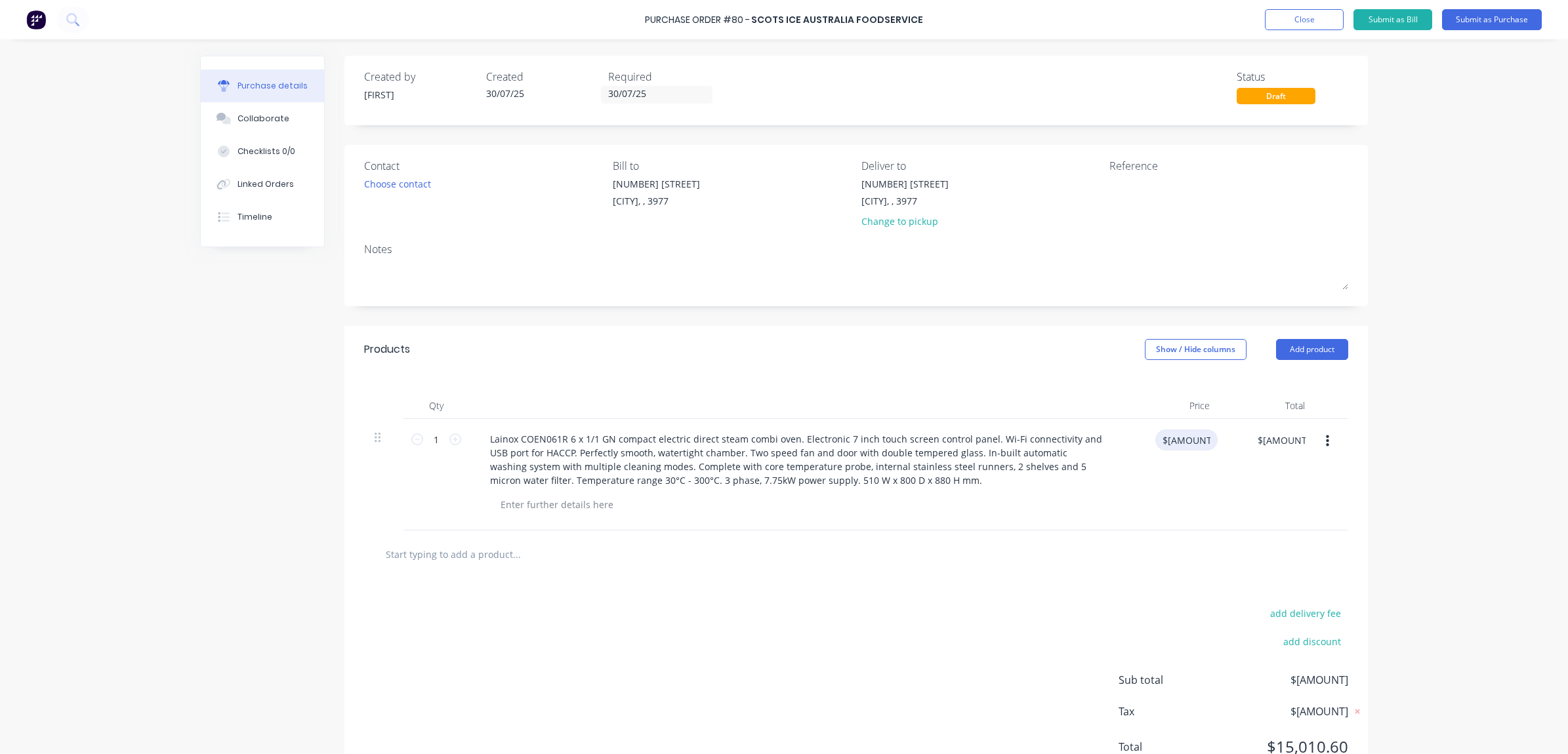 click on "$13,646.00" at bounding box center (1186, 440) 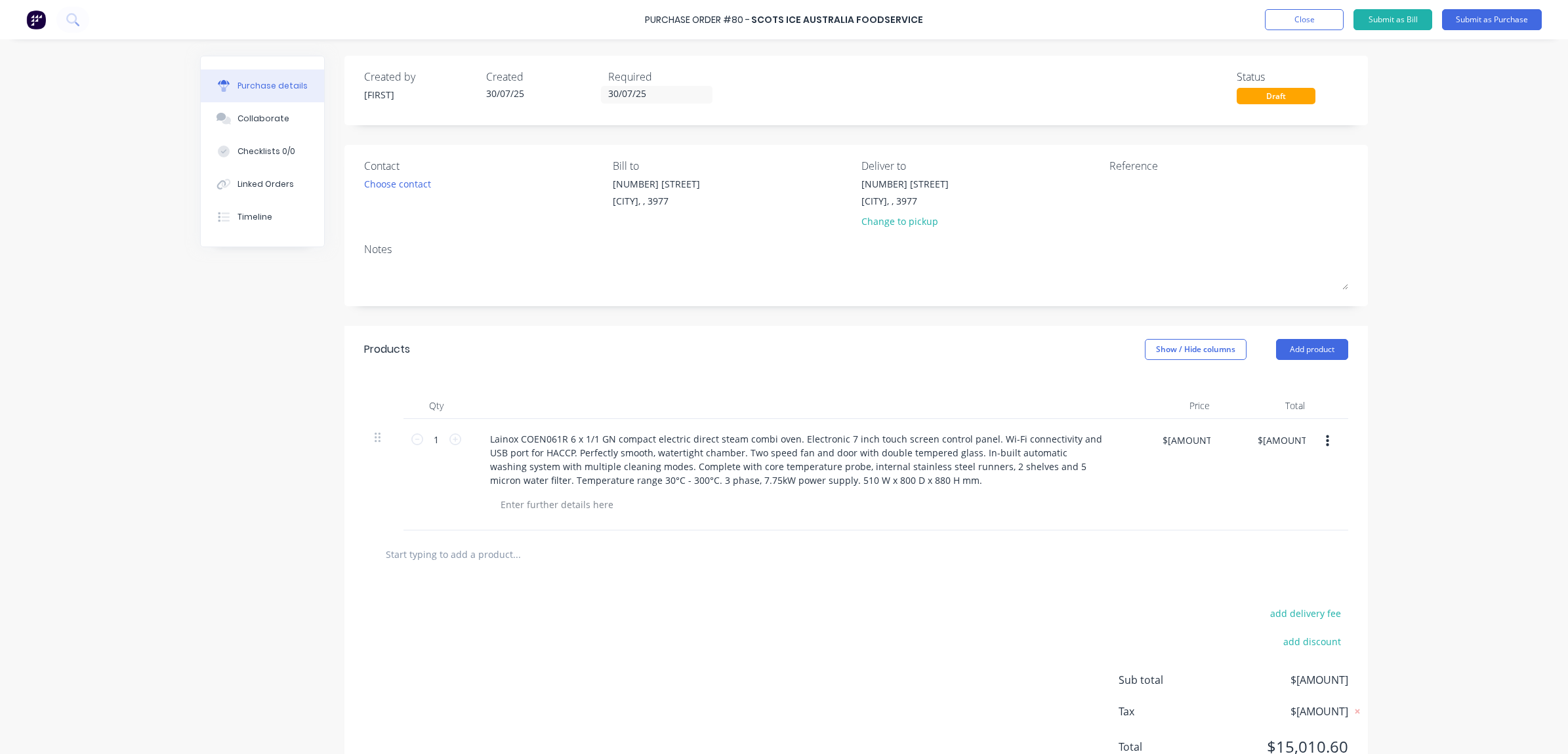 click on "Purchase Order #80 - Scots Ice Australia Foodservice Add product     Close   Submit as Bill   Submit as Purchase   Purchase details Collaborate Checklists 0/0 Linked Orders Timeline Created by Eddie Created 30/07/25 Required 30/07/25 Status Draft Contact Choose contact Bill to 1/14 Hampden Rd  Cranbourne West,    ,      3977 Deliver to 1/14 Hampden Rd  Cranbourne West,    ,      3977 Change to pickup Reference Notes Products Show / Hide columns Add product     Qty Price Total 1 1 Lainox COEN061R 6 x 1/1 GN compact electric direct steam combi oven. Electronic 7 inch touch screen control panel. Wi-Fi connectivity and USB port for HACCP. Perfectly smooth, watertight chamber. Two speed fan and door with double tempered glass. In-built automatic washing system with multiple cleaning modes. Complete with core temperature probe, internal stainless steel runners, 2 shelves and 5 micron water filter. Temperature range 30°C - 300°C. 3 phase, 7.75kW power supply. 510 W x 800 D x 880 H mm. $13,646.00 $13,646.00" at bounding box center (784, 377) 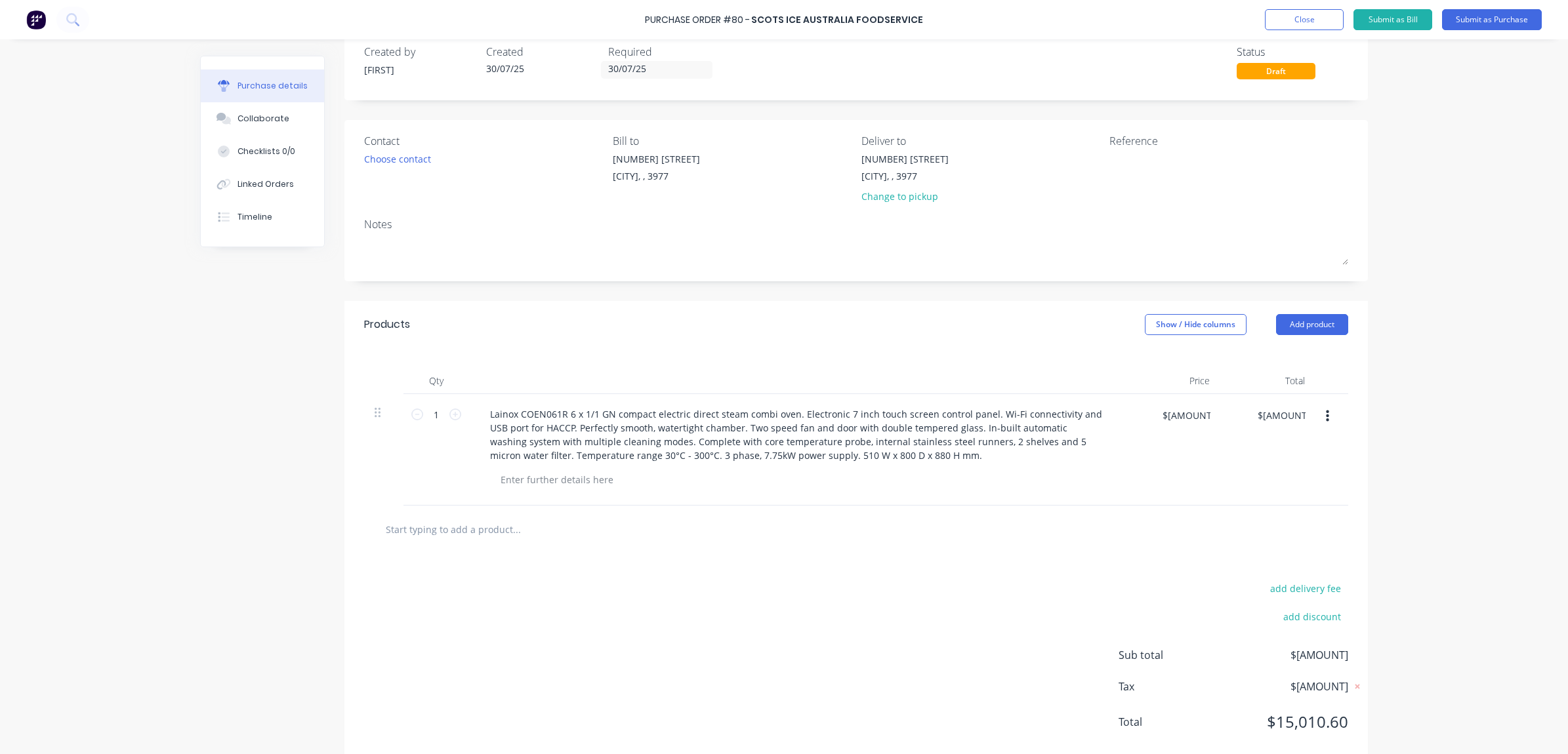 scroll, scrollTop: 0, scrollLeft: 0, axis: both 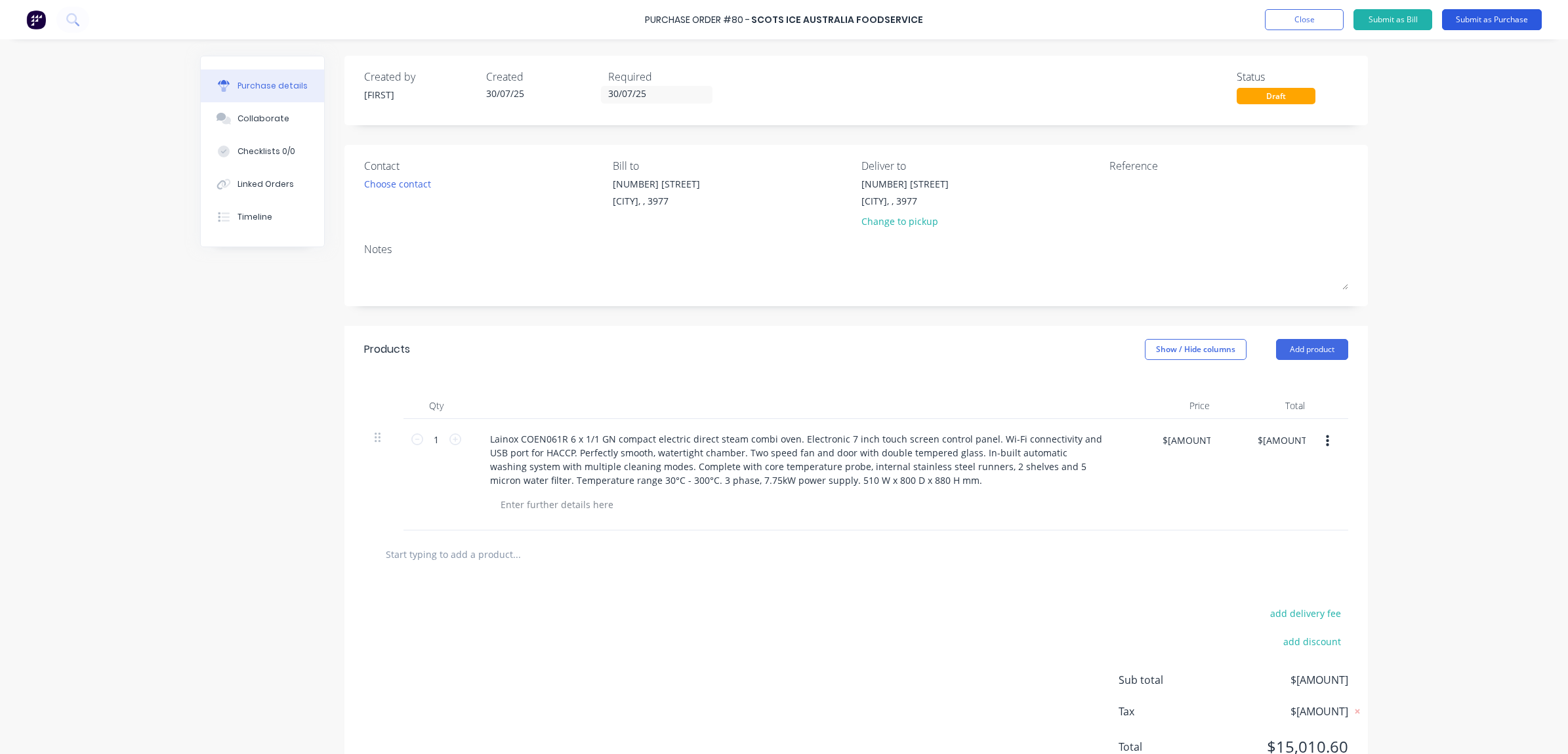 click on "Submit as Purchase" at bounding box center (1492, 20) 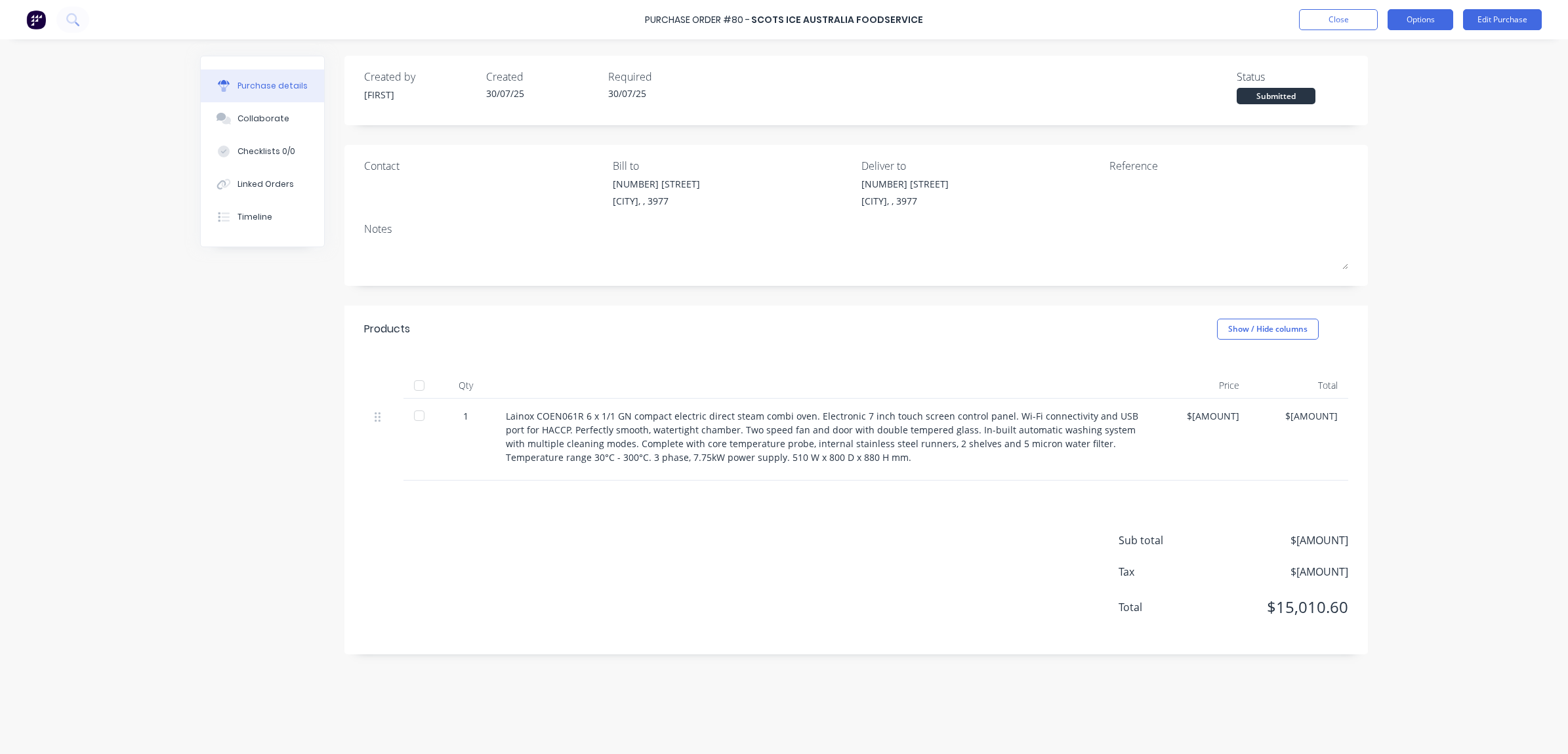 click on "Options" at bounding box center [1420, 20] 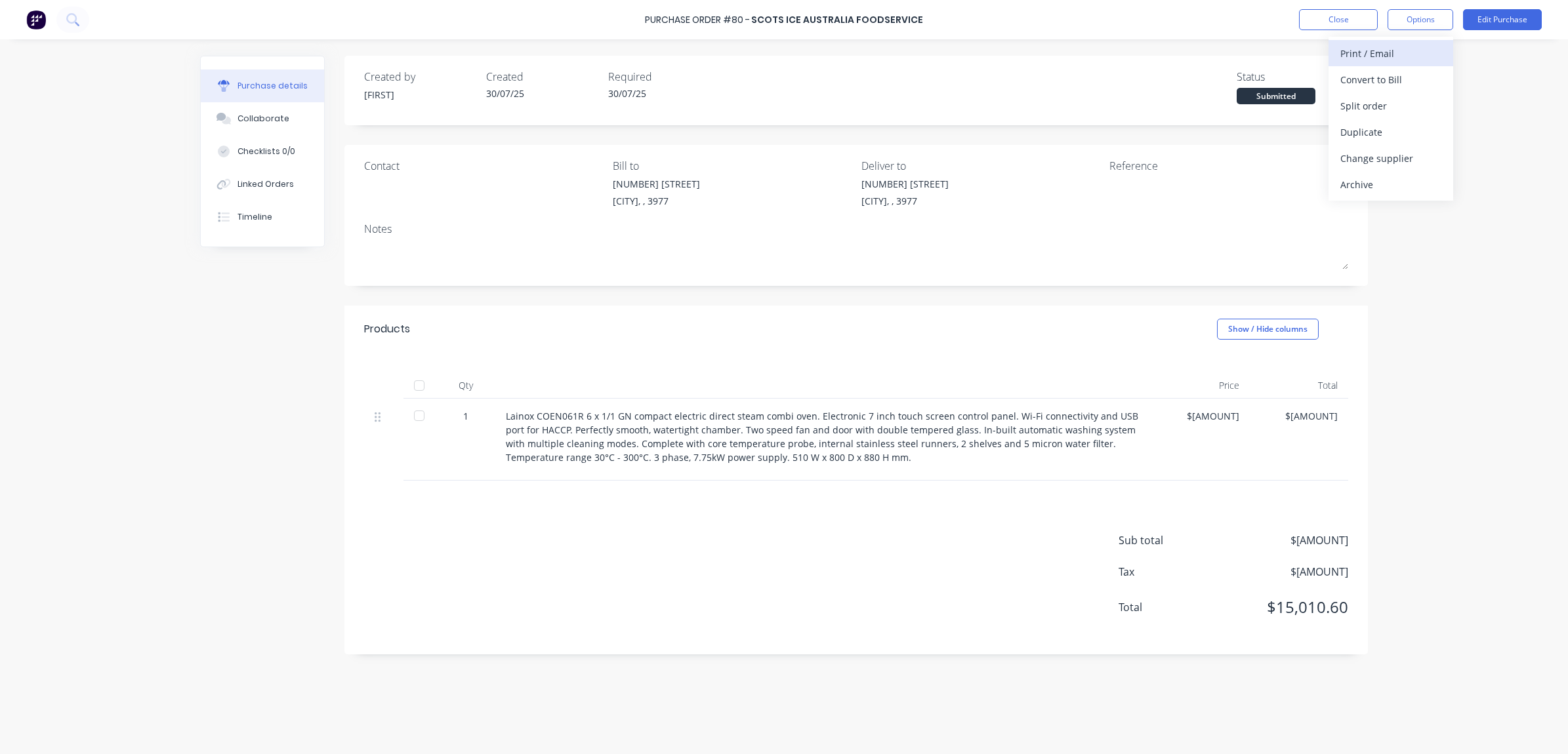 click on "Print / Email" at bounding box center (1391, 53) 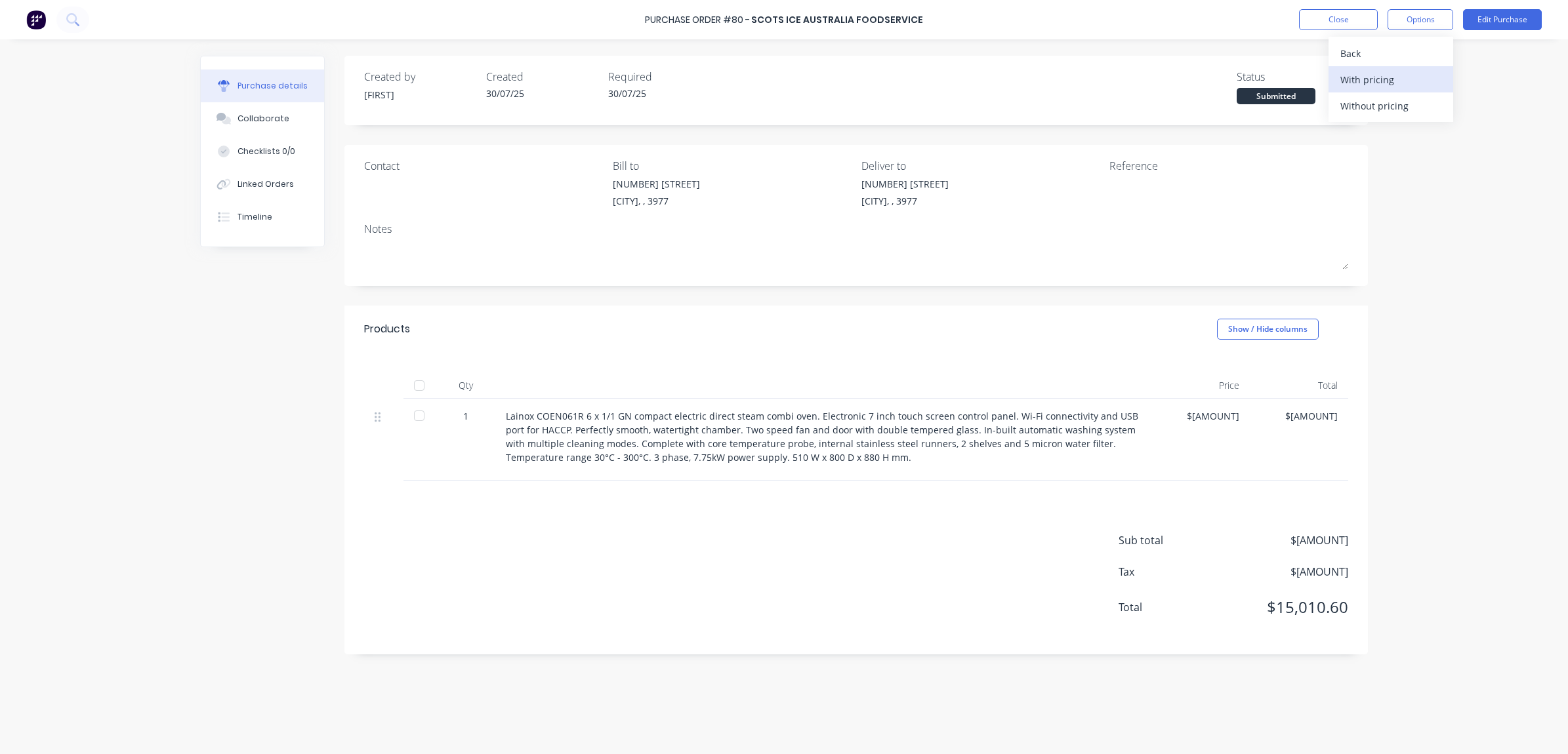 click on "With pricing" at bounding box center (1391, 79) 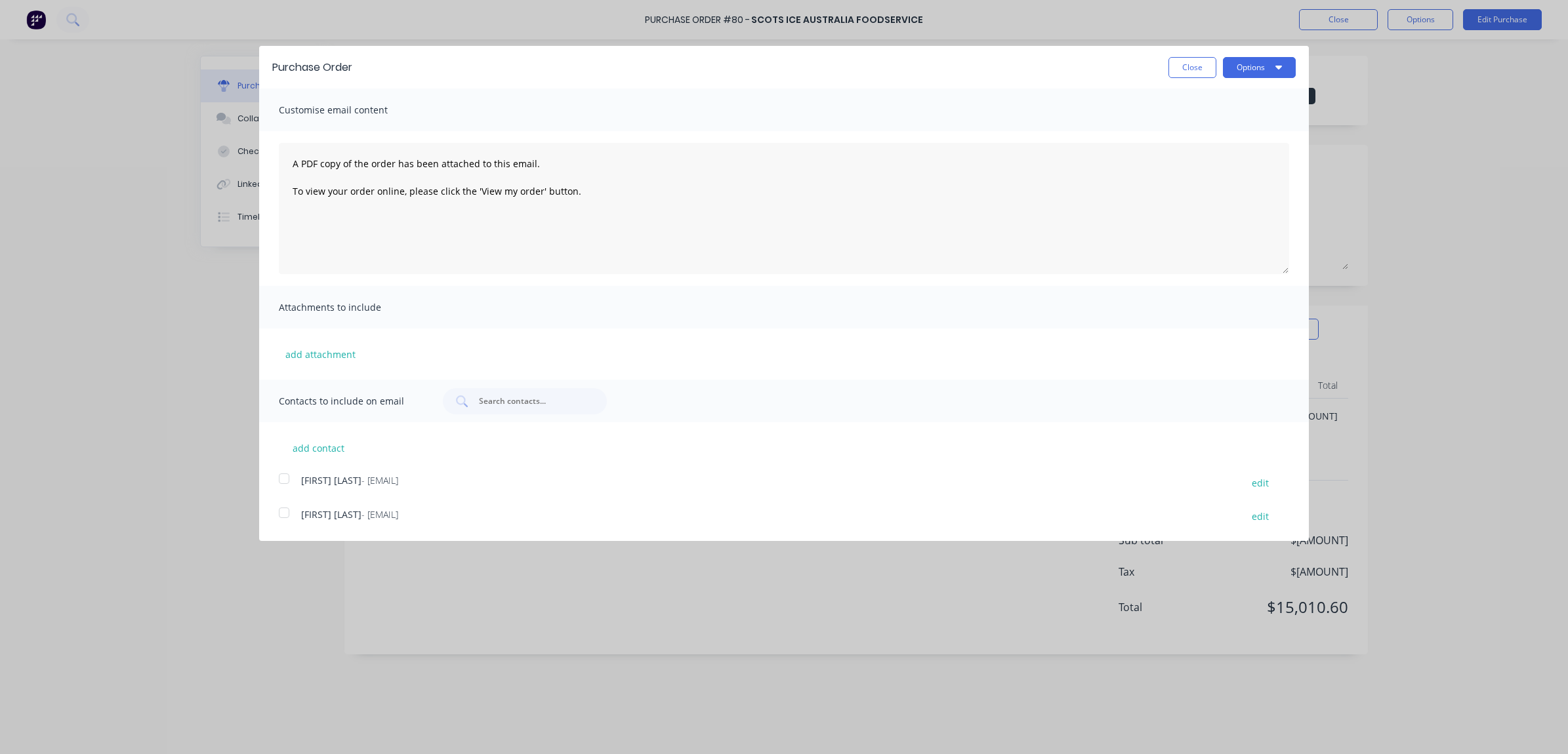 click at bounding box center (284, 479) 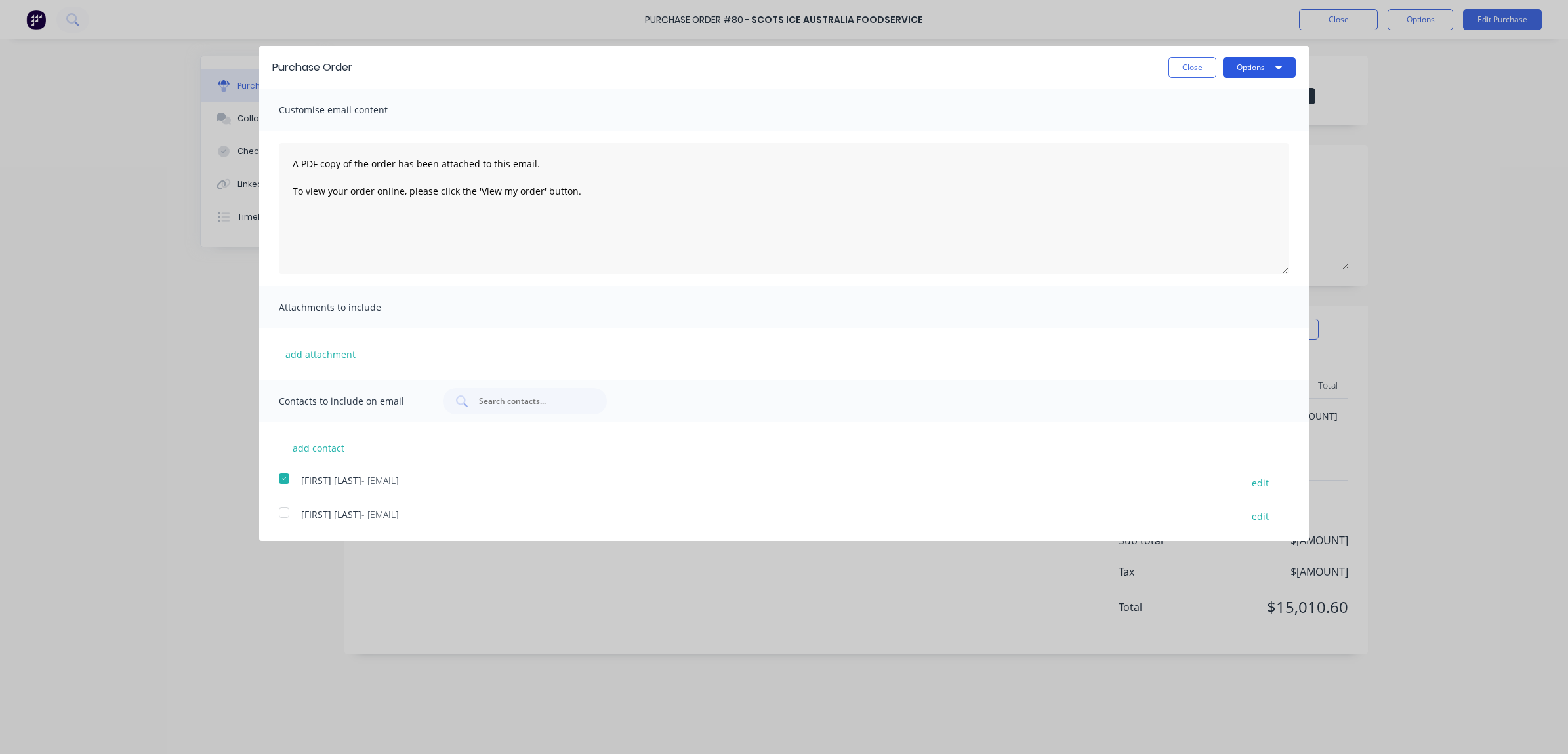 click on "Options" at bounding box center [1259, 68] 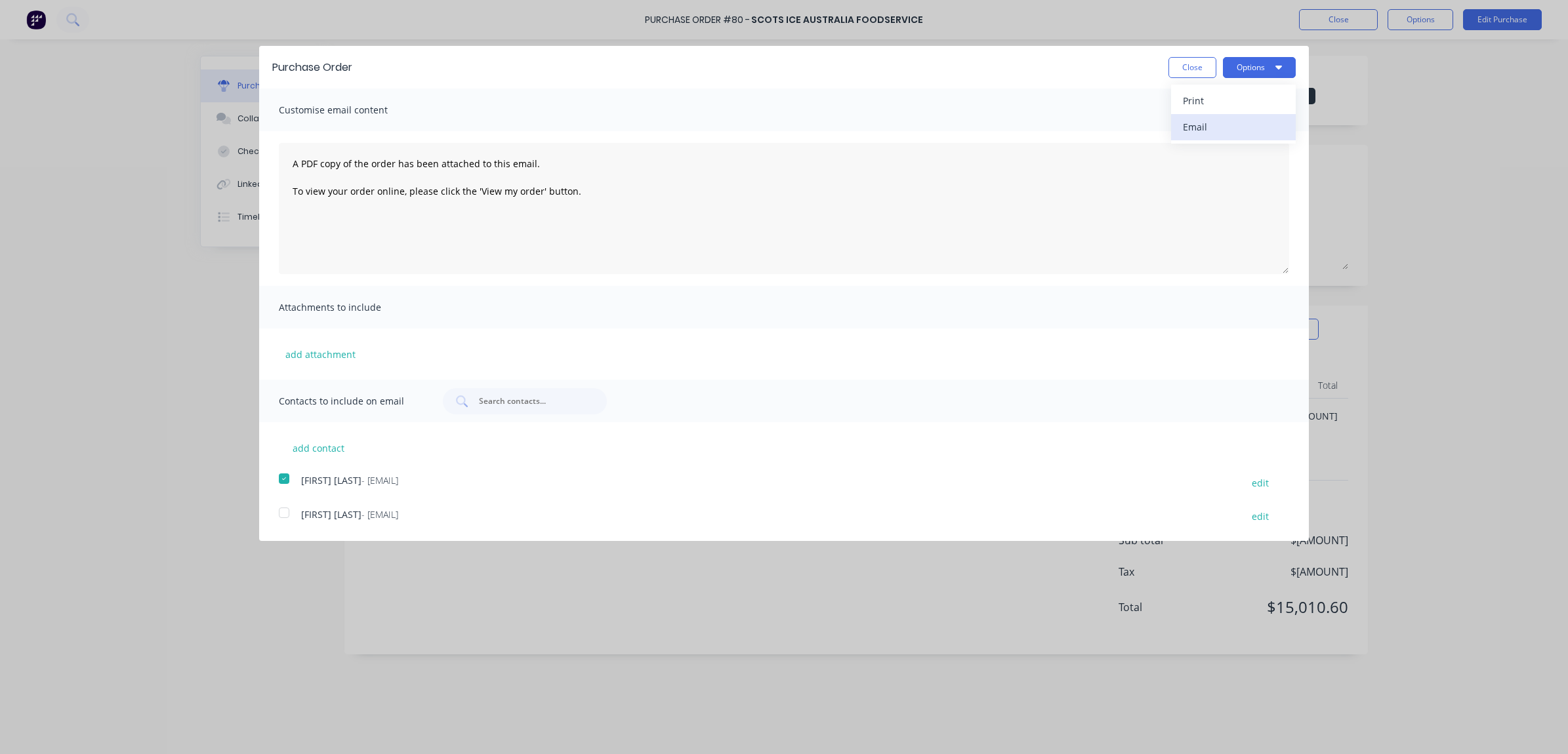 click on "Email" at bounding box center (1233, 127) 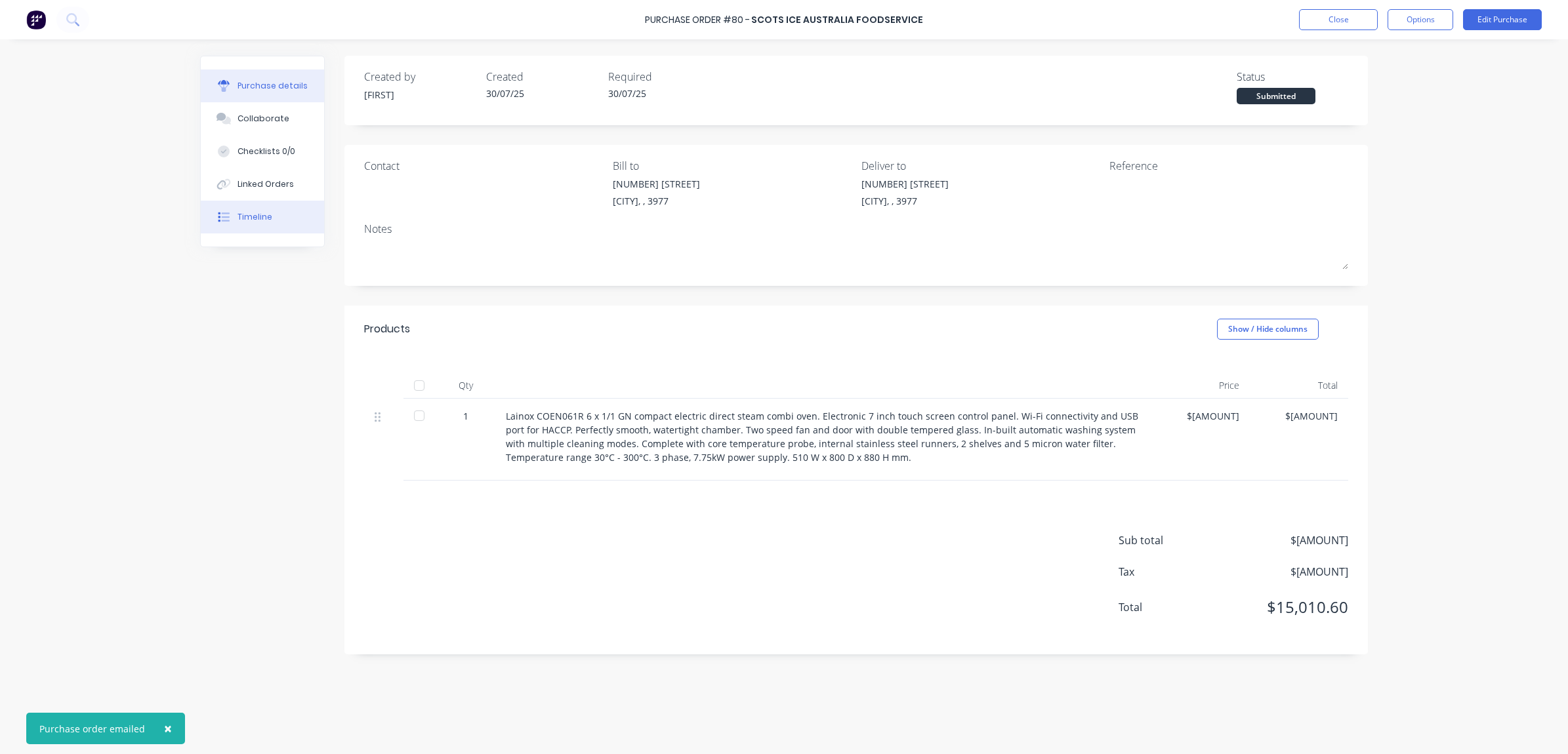 click on "Timeline" at bounding box center [255, 217] 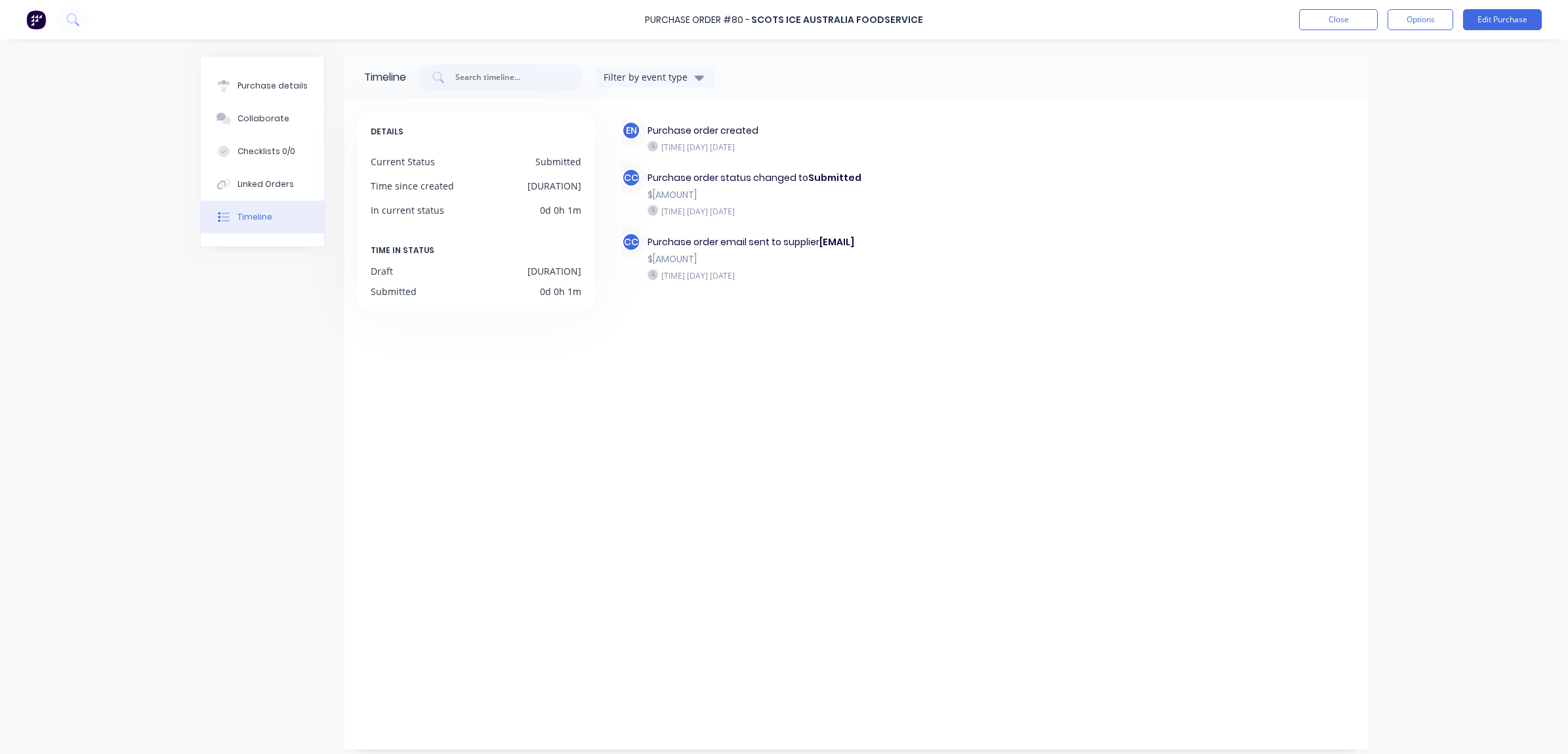 click on "Timeline Filter by event type DETAILS Current Status Submitted Time since created 6d 13h 22m In current status 0d 0h 1m TIME IN STATUS Draft 6d 13h 20m Submitted 0d 0h 1m EN Purchase order created 09:01am Wednesday 30/07/25 CC Purchase order status changed to  Submitted $ 15010.60 10:22pm Tuesday 05/08/25 CC Purchase order email sent to supplier  craig.connor@scotsice.com.au $ 15010.60 10:23pm Tuesday 05/08/25" at bounding box center (784, 403) 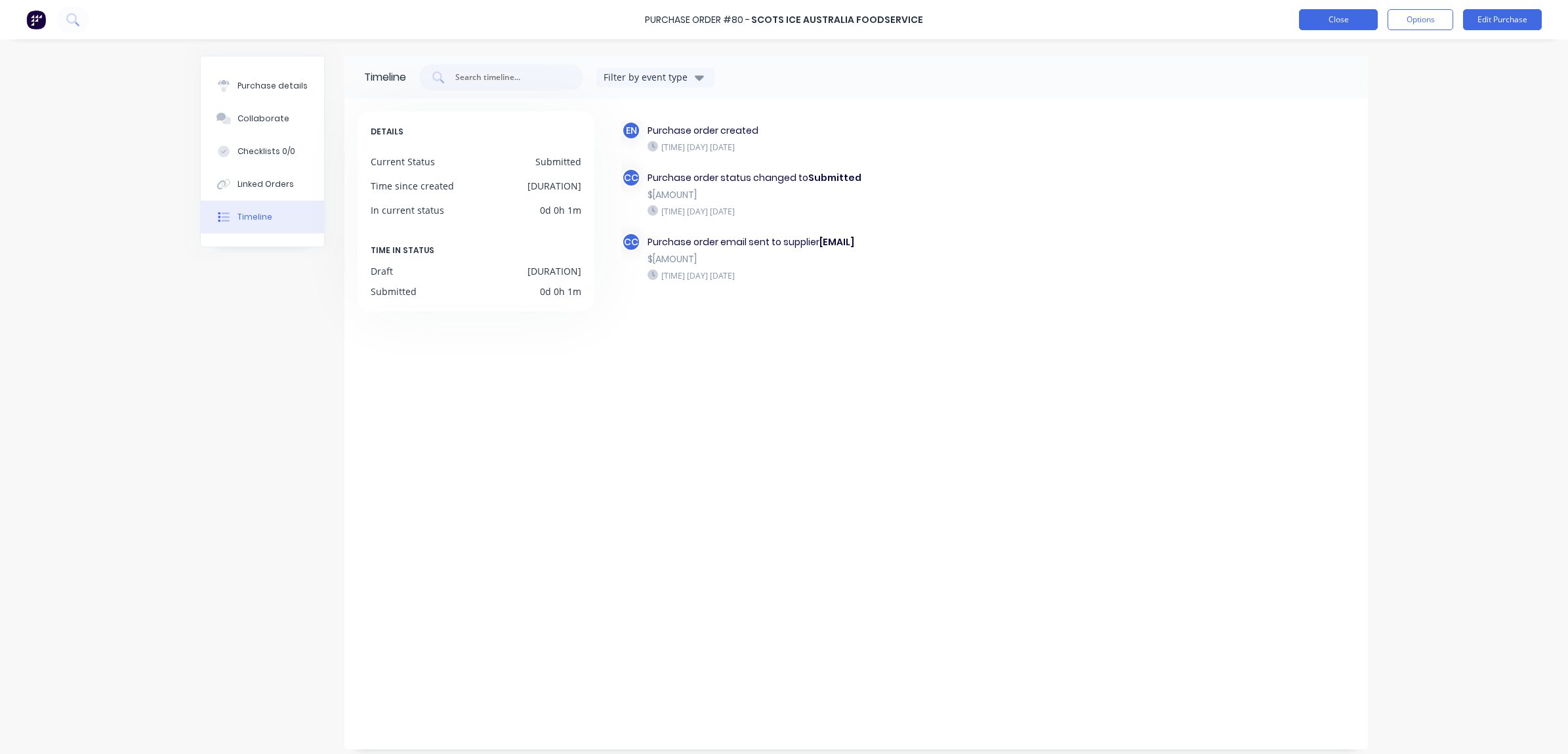 click on "Close" at bounding box center (1338, 20) 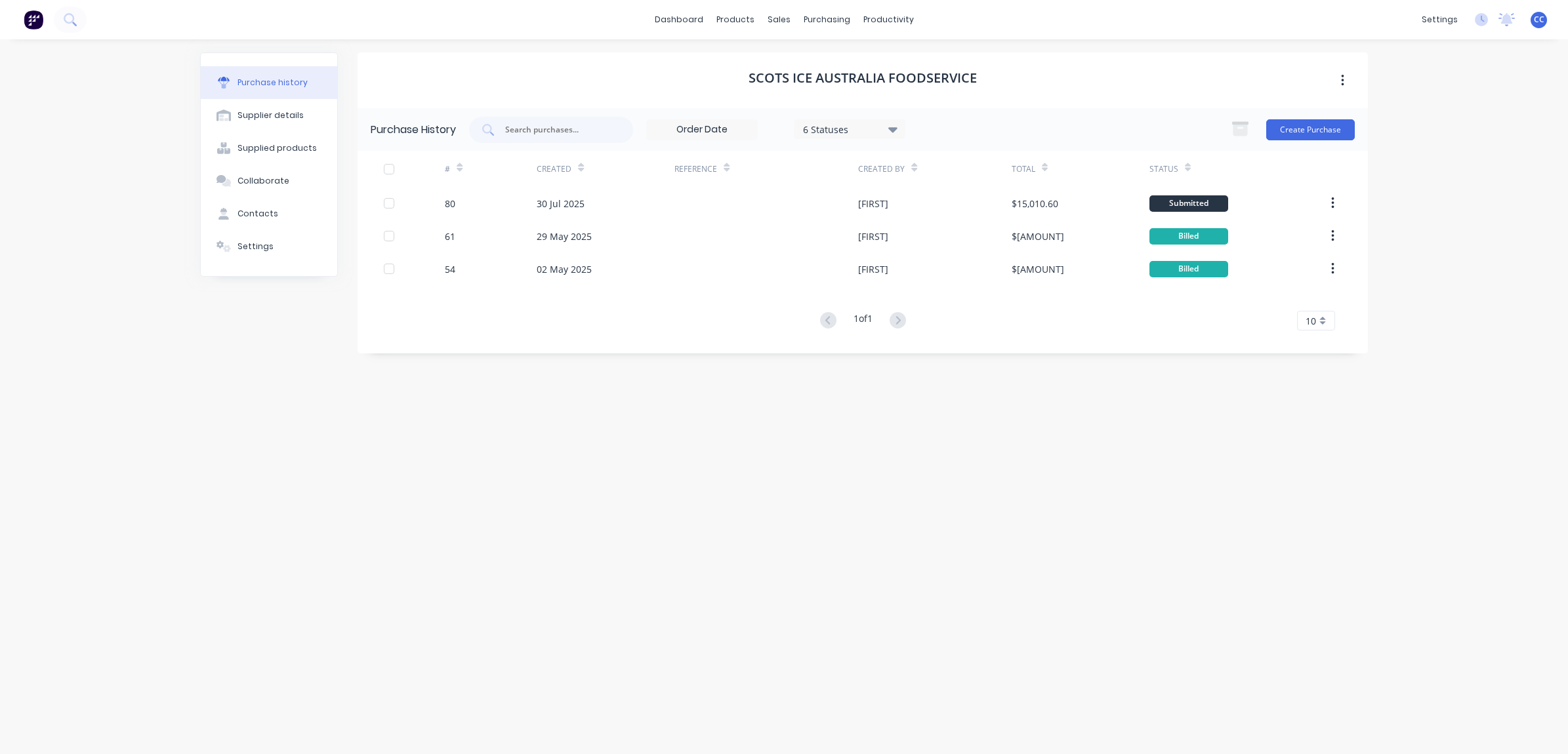 click on "dashboard products sales purchasing productivity dashboard products Product Catalogue Materials sales Sales Orders Customers Price Level Manager purchasing Purchase Orders Suppliers productivity Workflow Planner Delivery Scheduling Timesheets settings No new notifications Mark all as read Jade  mentioned you in a message FSM Purchase Order  # 53 03:39am 19/05/25   CC Tob Lab 2.0 PTY LTD Chloe Comia Power User Profile Sign out Purchase history Supplier details Supplied products Collaborate Contacts Settings Scots Ice Australia Foodservice   Purchase History 6 Statuses 6 Statuses Create Purchase   #   Created   Reference   Created By   Total   Status   80 30 Jul 2025 Eddie $15,010.60 Submitted   61 29 May 2025 Jade $13,842.40 Billed   54 02 May 2025 Jade $13,842.40 Billed   1  of  1 10 5 10 15 20 25 30 35" at bounding box center (784, 377) 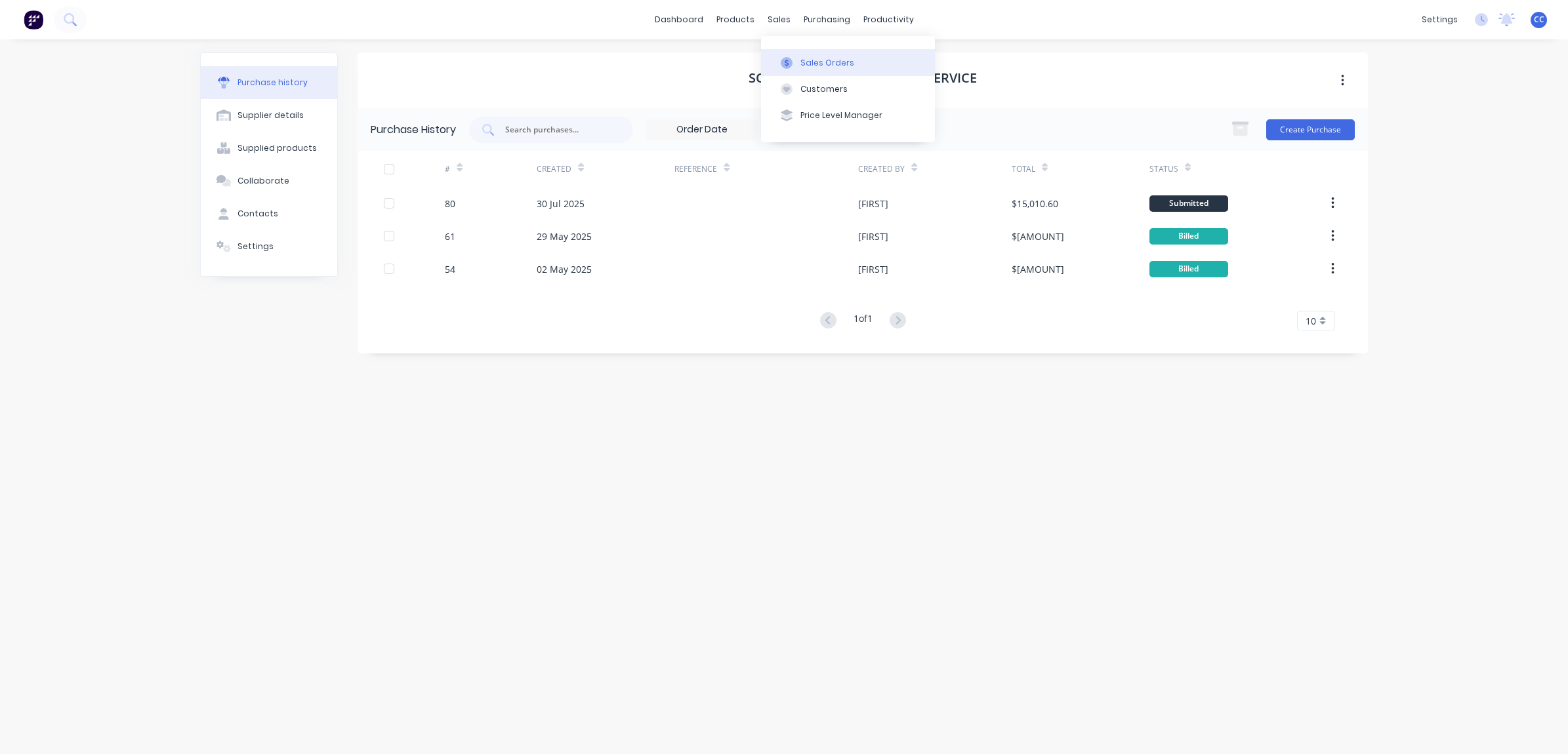 click on "Sales Orders" at bounding box center [827, 63] 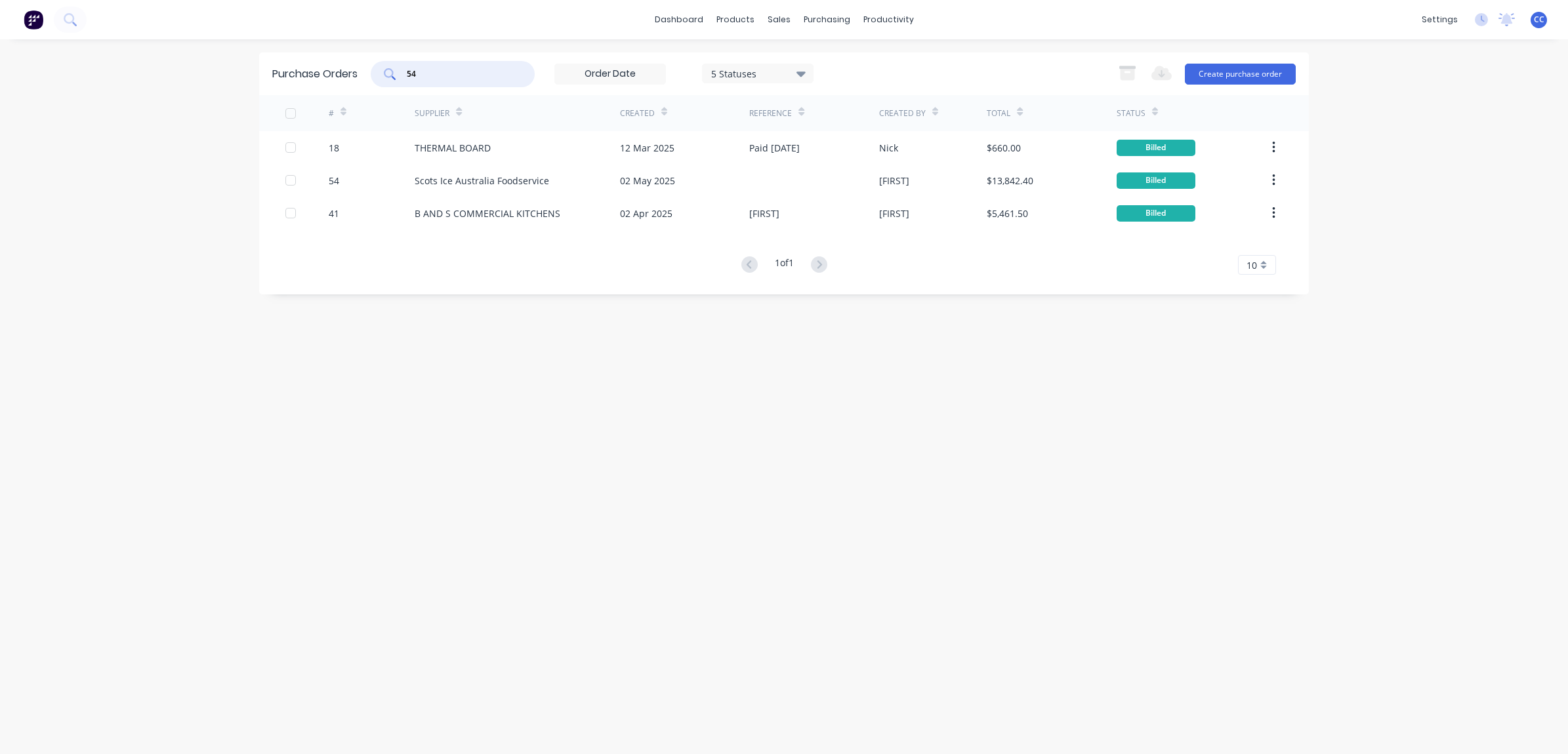 scroll, scrollTop: 0, scrollLeft: 0, axis: both 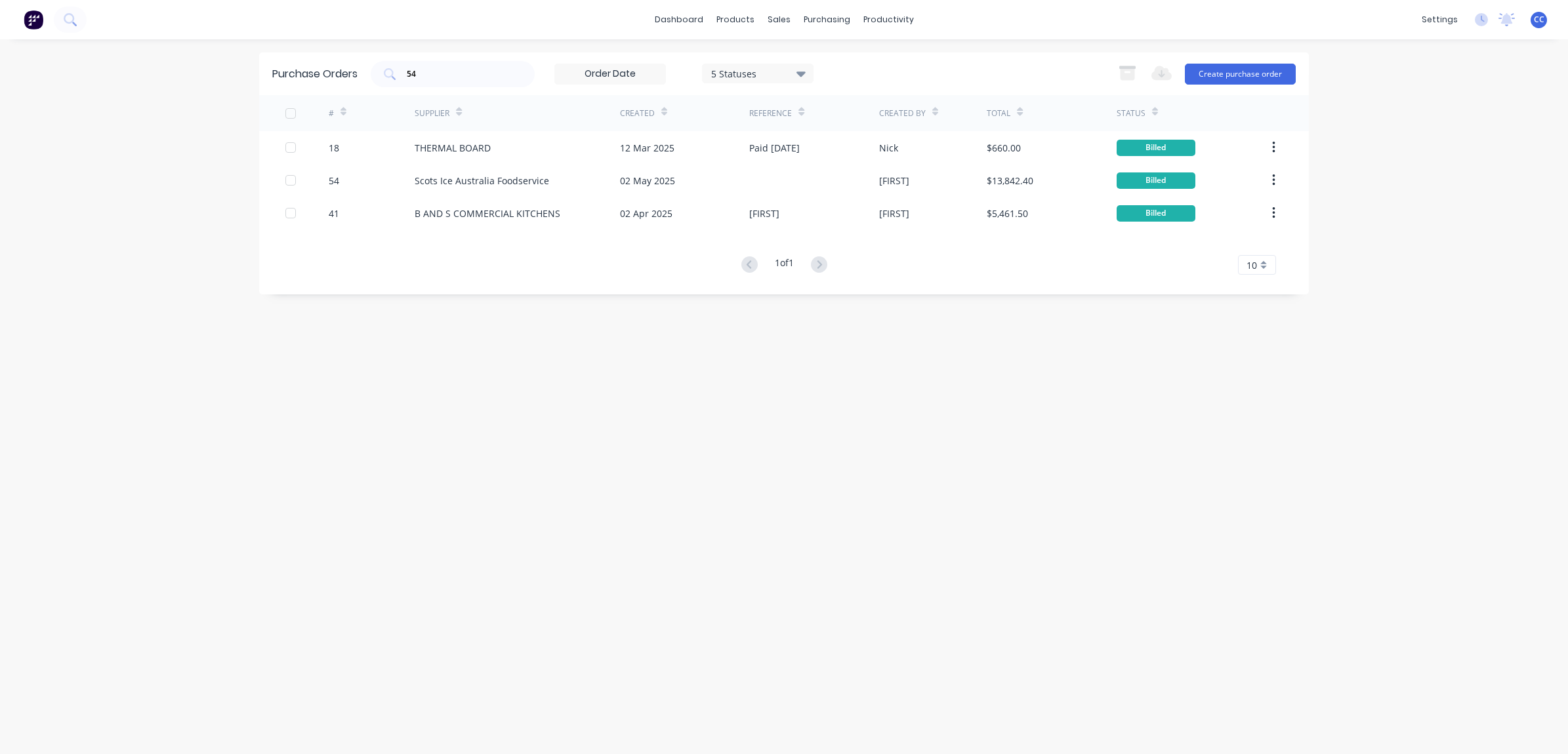 click on "Scots Ice Australia Foodservice" at bounding box center (482, 180) 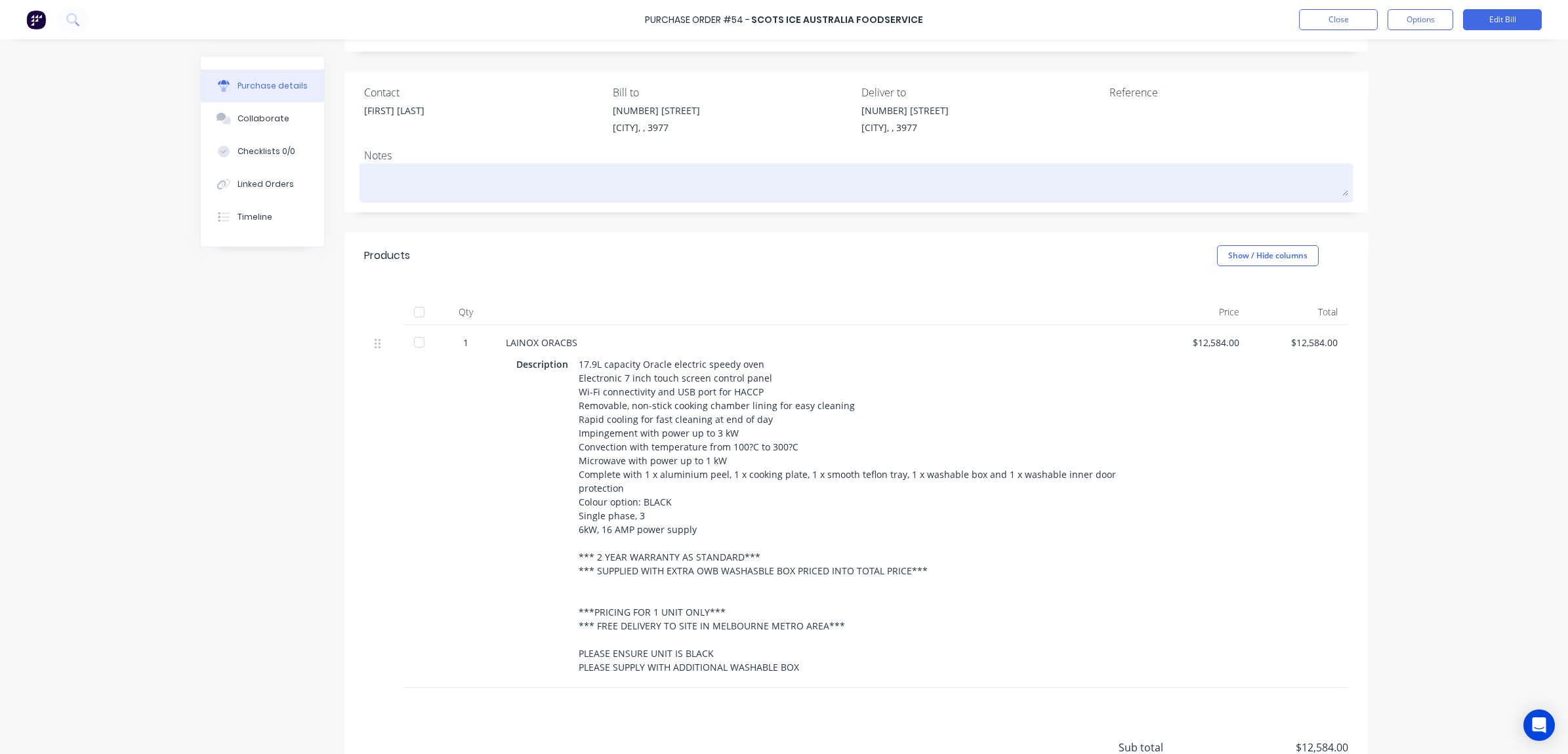 scroll, scrollTop: 82, scrollLeft: 0, axis: vertical 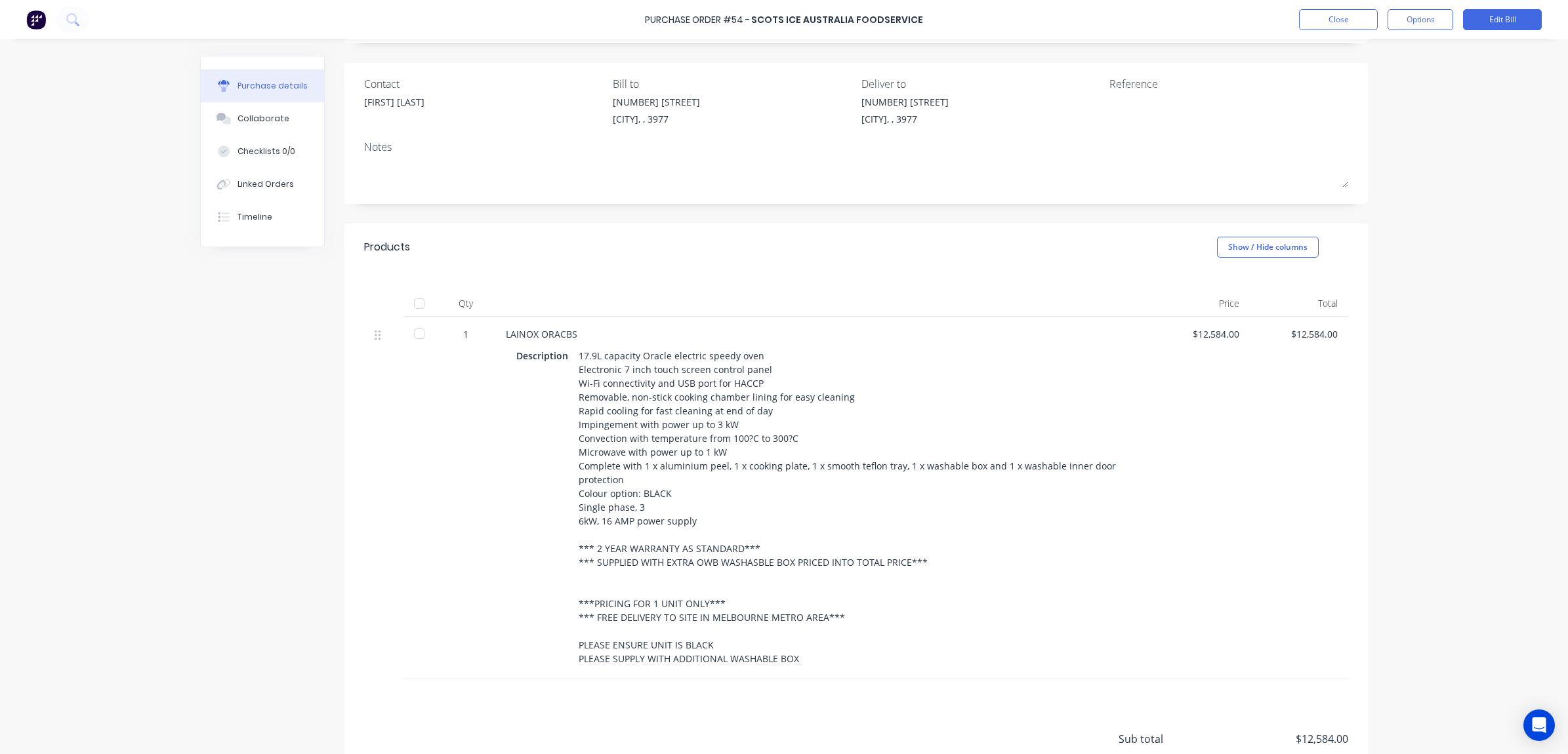 click on "[FIRST] [LAST]" at bounding box center [394, 102] 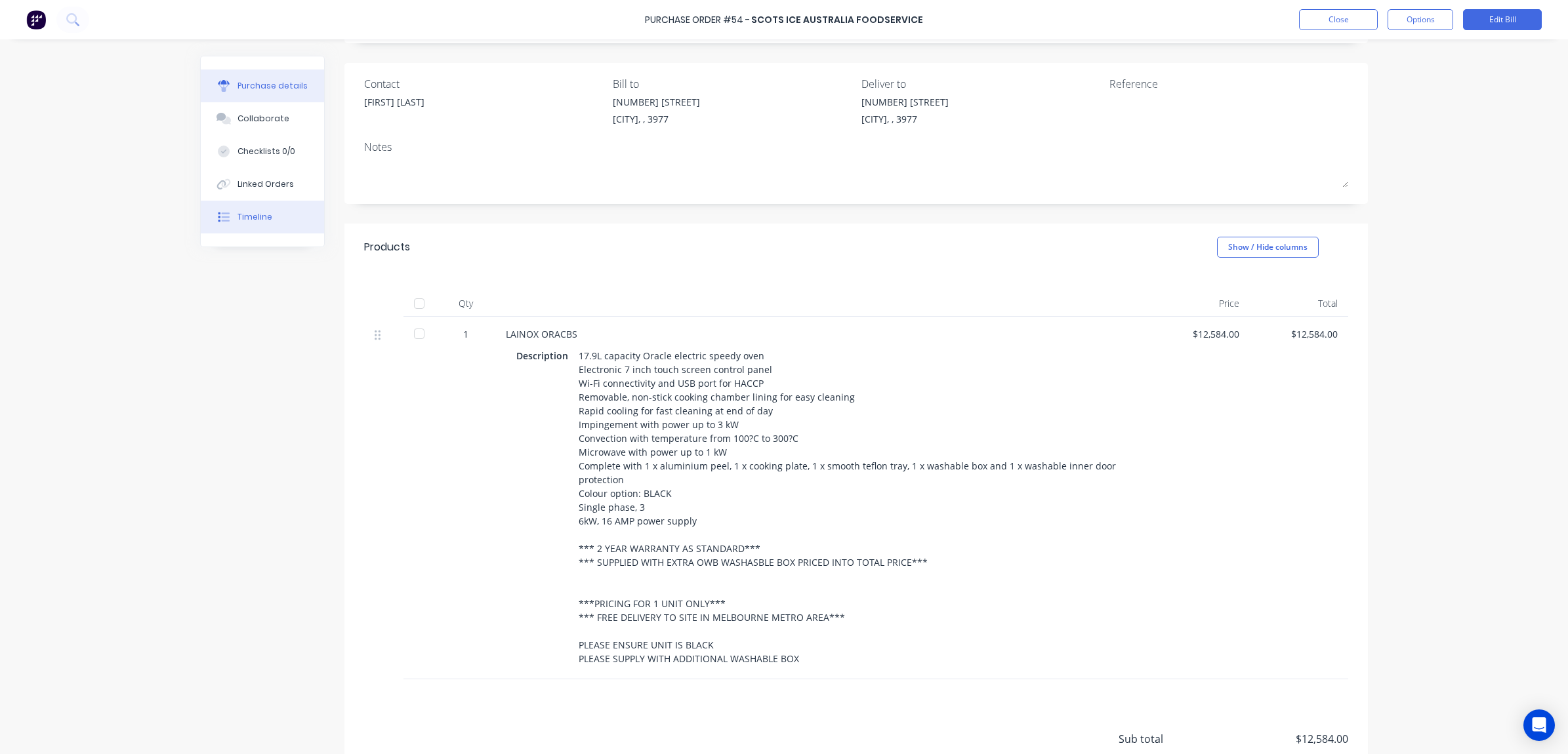 click on "Timeline" at bounding box center [255, 217] 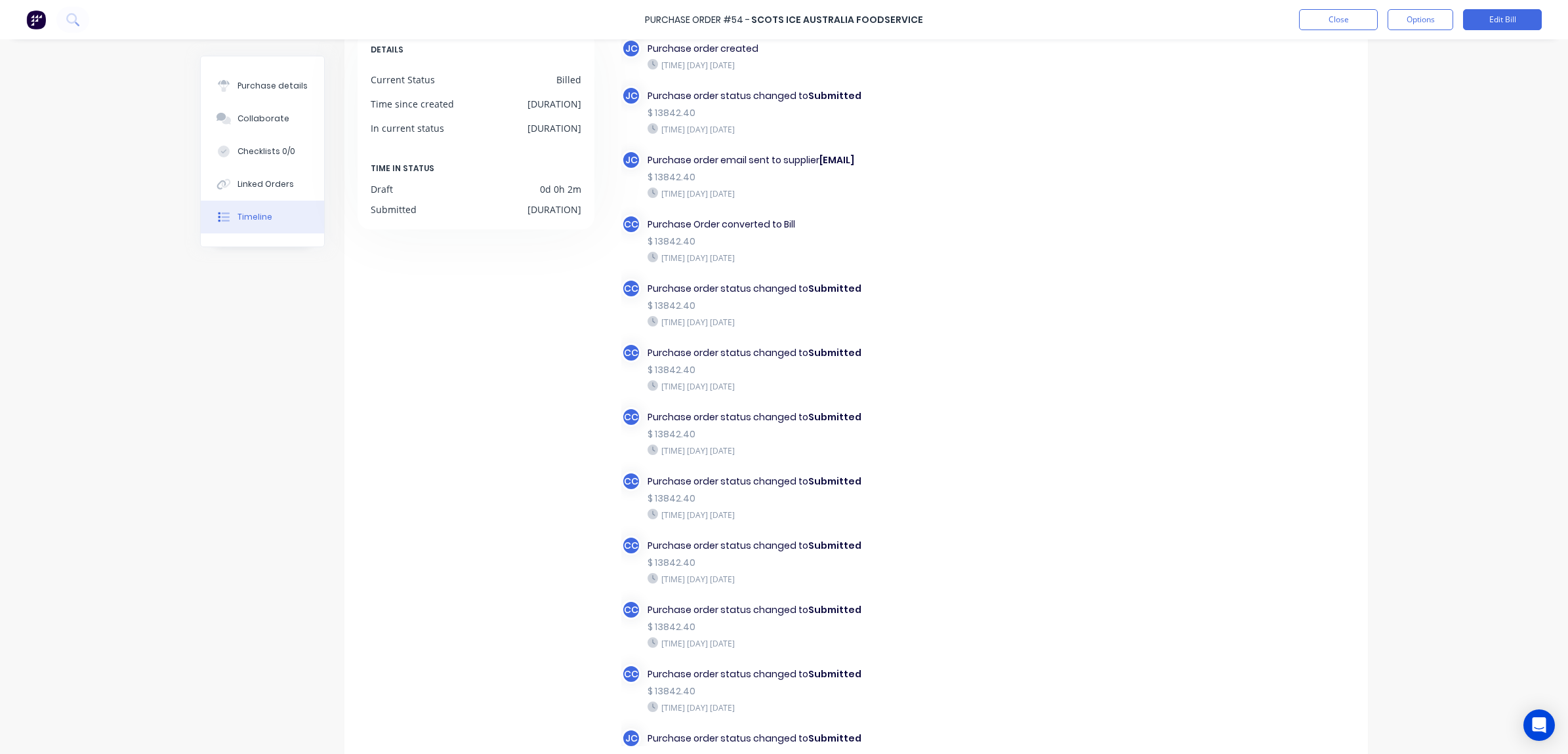 scroll, scrollTop: 0, scrollLeft: 0, axis: both 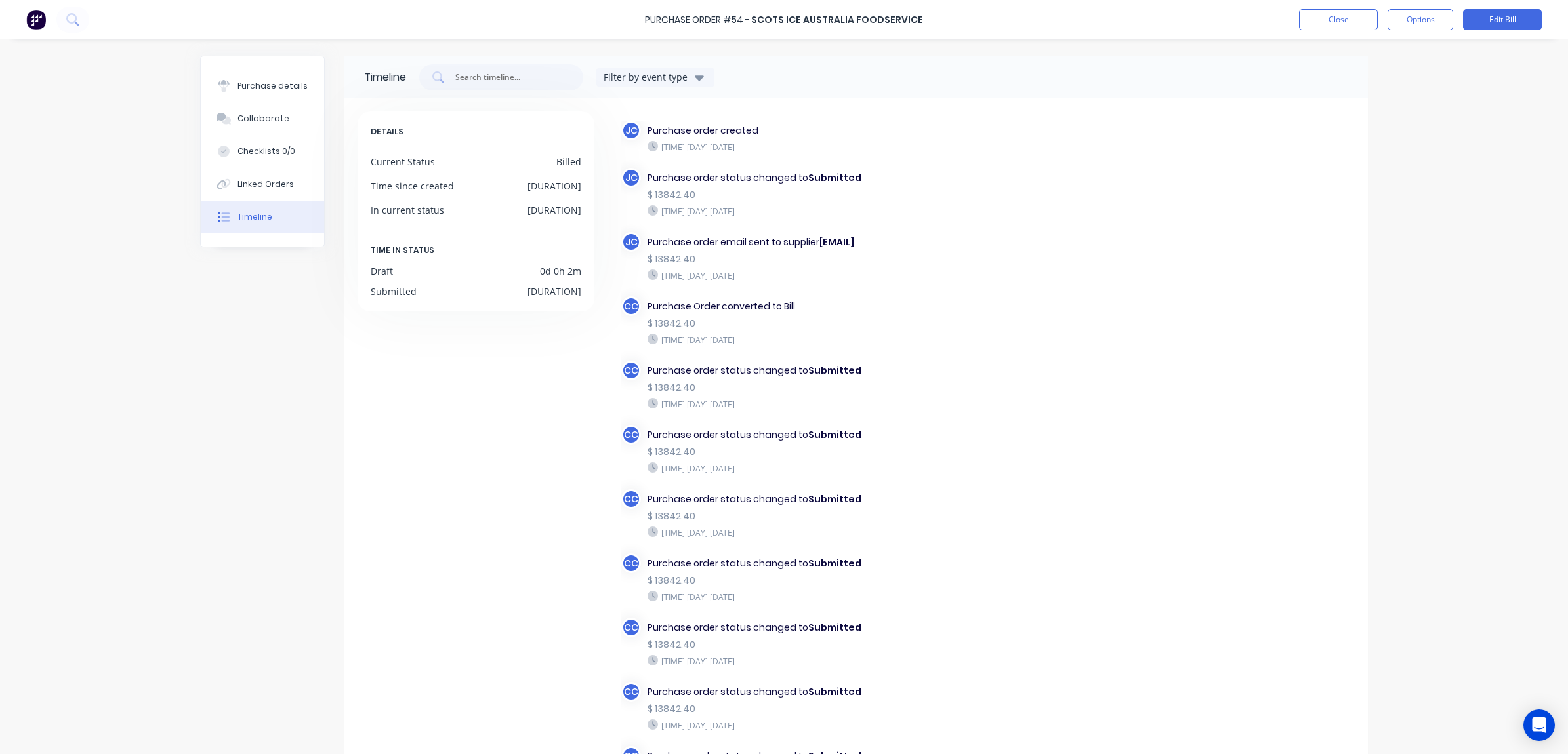 drag, startPoint x: 814, startPoint y: 241, endPoint x: 964, endPoint y: 249, distance: 150.2132 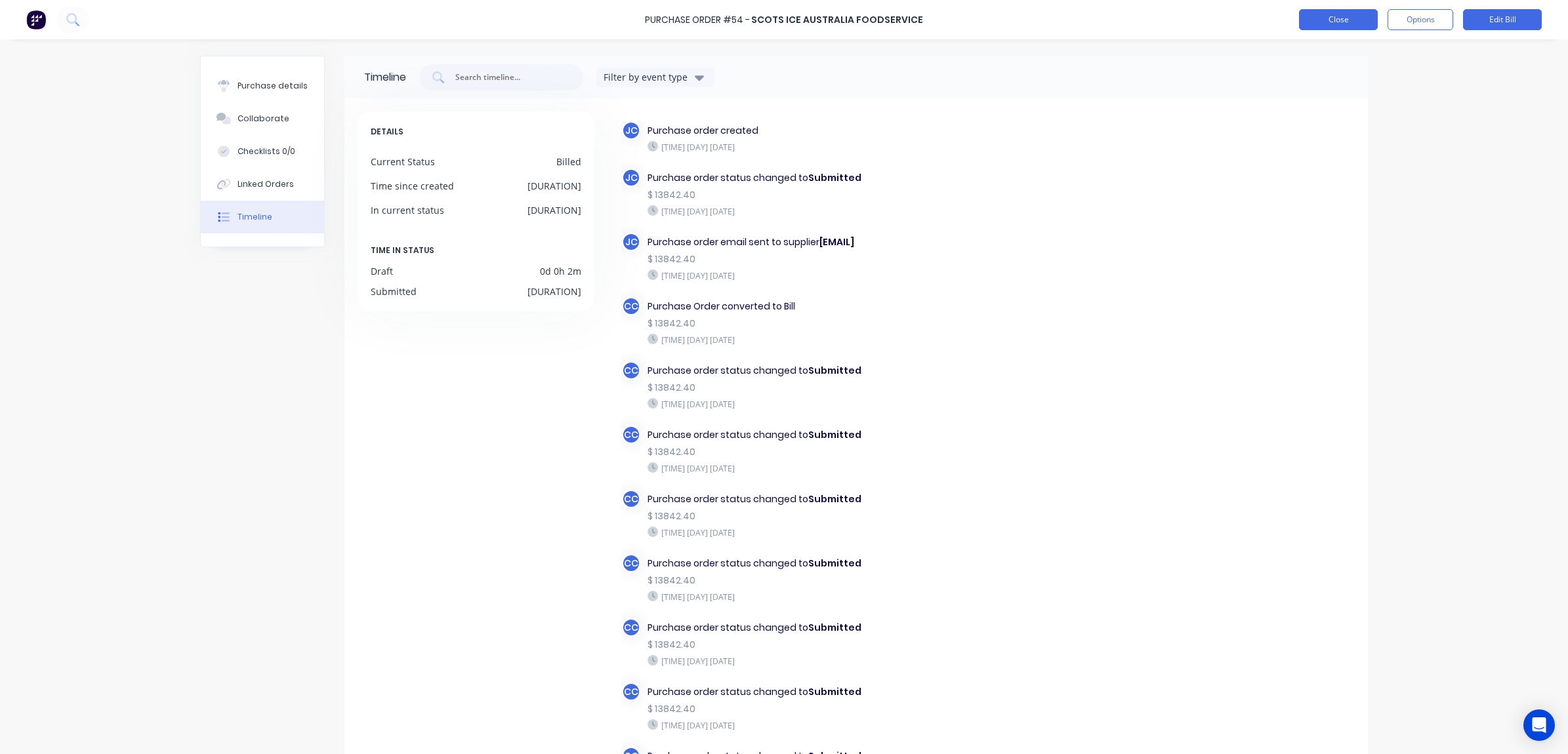 click on "Close" at bounding box center (1338, 20) 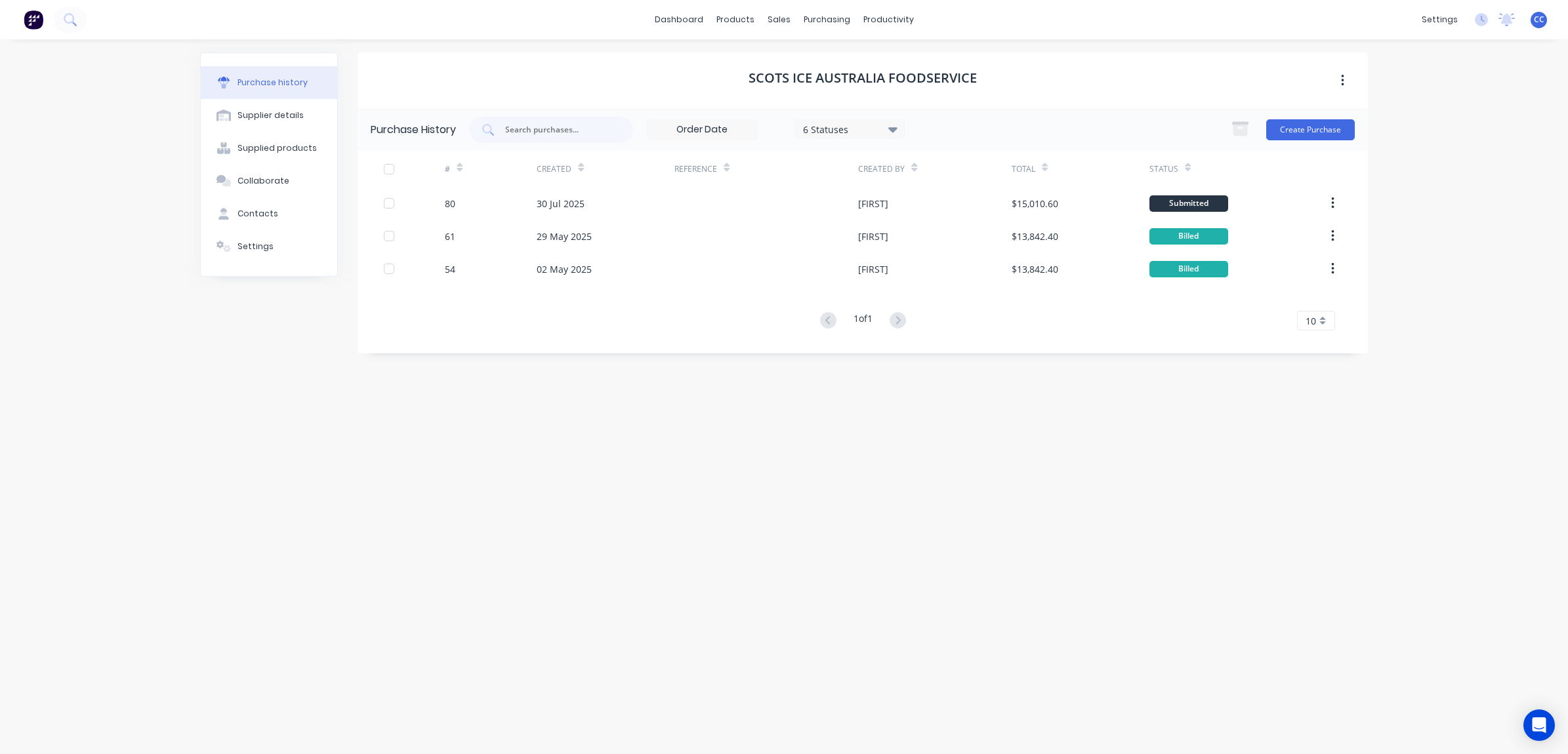 click on "Scots Ice Australia Foodservice   Purchase History 6 Statuses 6 Statuses Create Purchase   #   Created   Reference   Created By   Total   Status   80 30 Jul 2025 [PERSON] $15,010.60 Submitted   61 29 May 2025 [PERSON] $13,842.40 Billed   54 02 May 2025 [PERSON] $13,842.40 Billed   1  of  1 10 5 10 15 20 25 30 35" at bounding box center (863, 390) 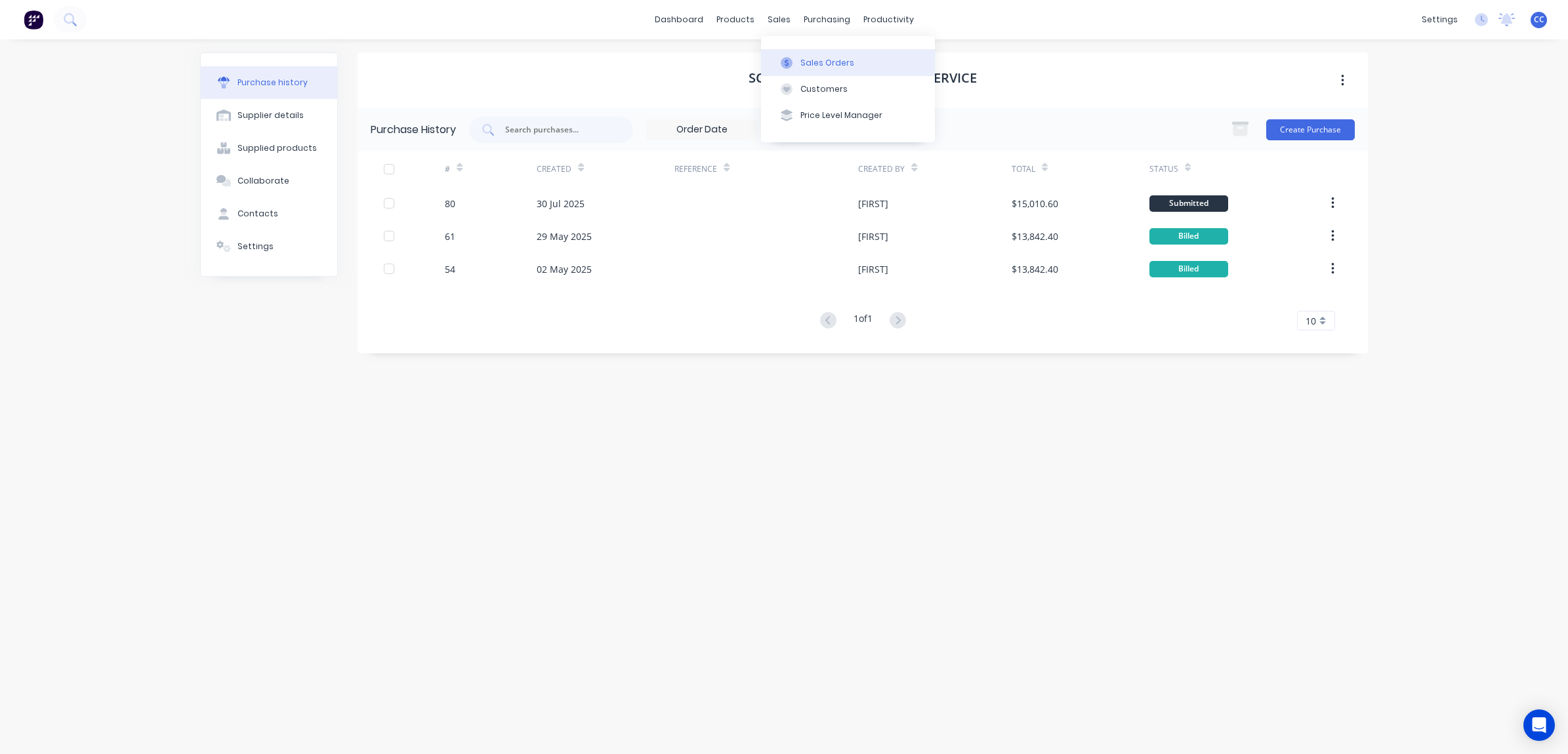 click on "Sales Orders" at bounding box center [827, 63] 